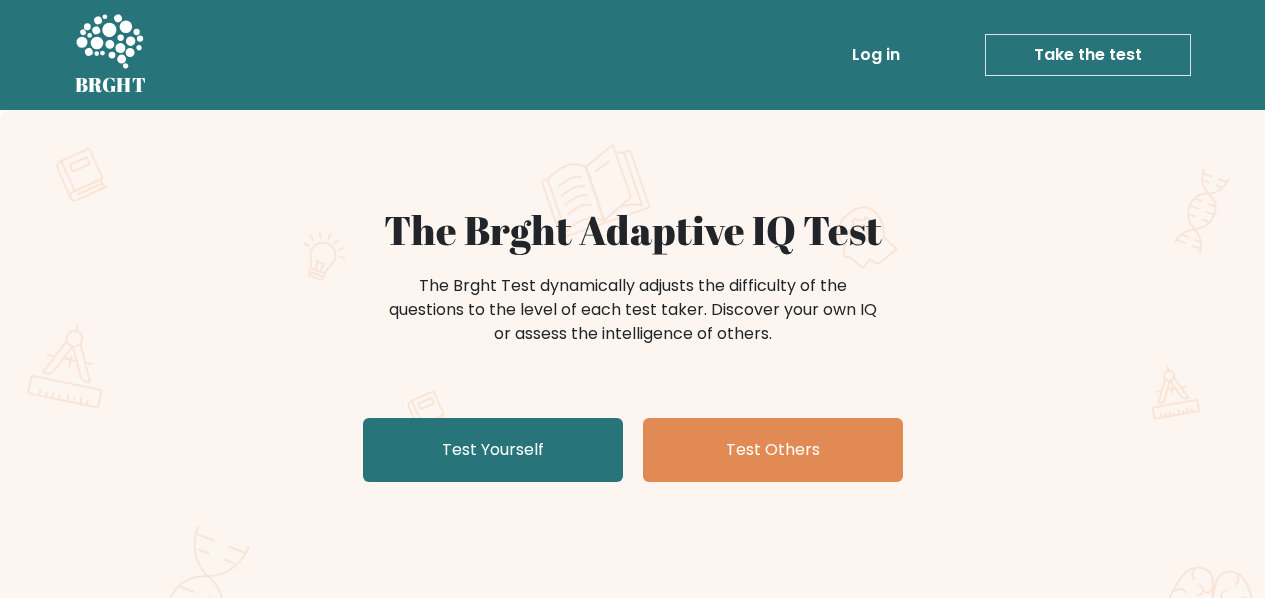 scroll, scrollTop: 0, scrollLeft: 0, axis: both 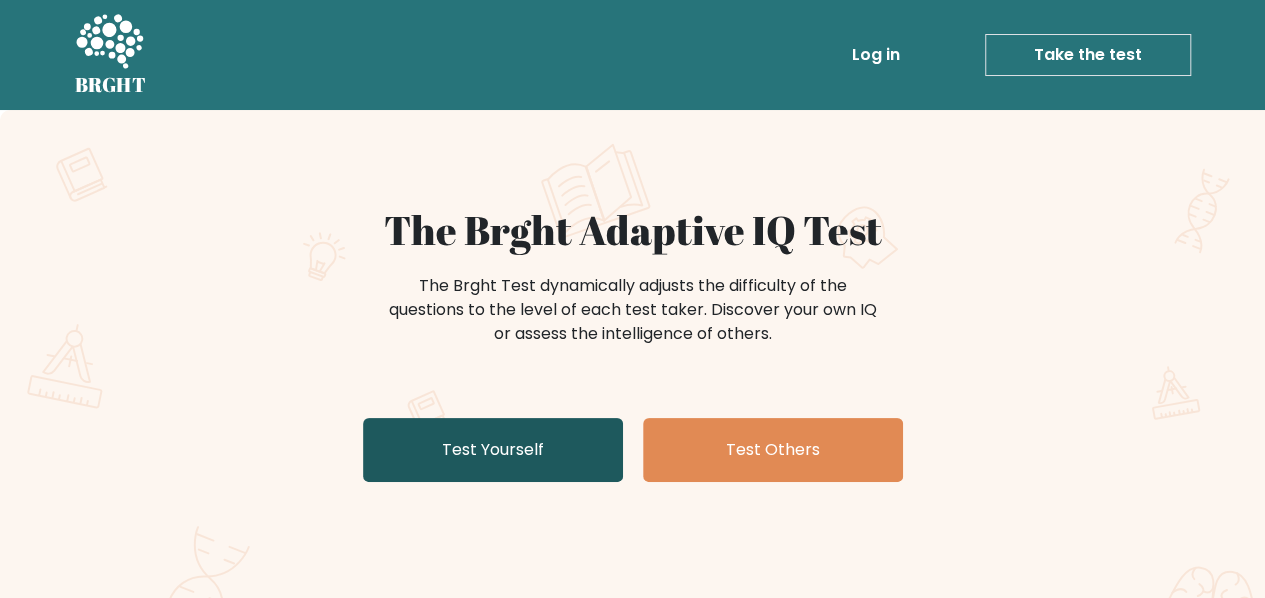 click on "Test Yourself" at bounding box center [493, 450] 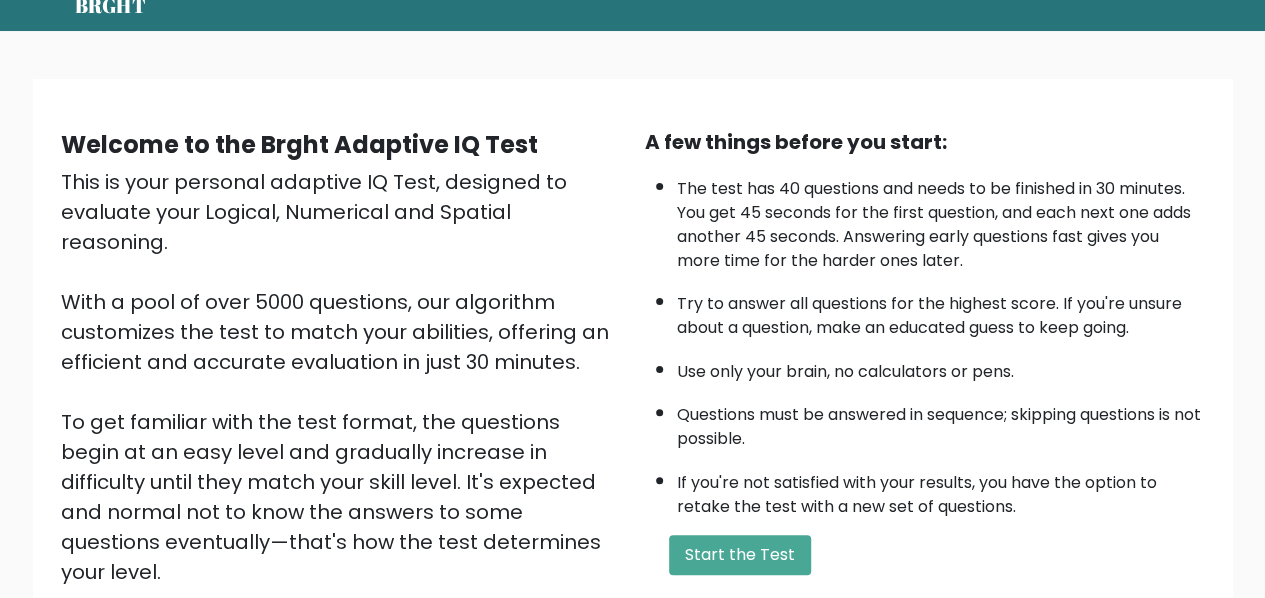 scroll, scrollTop: 80, scrollLeft: 0, axis: vertical 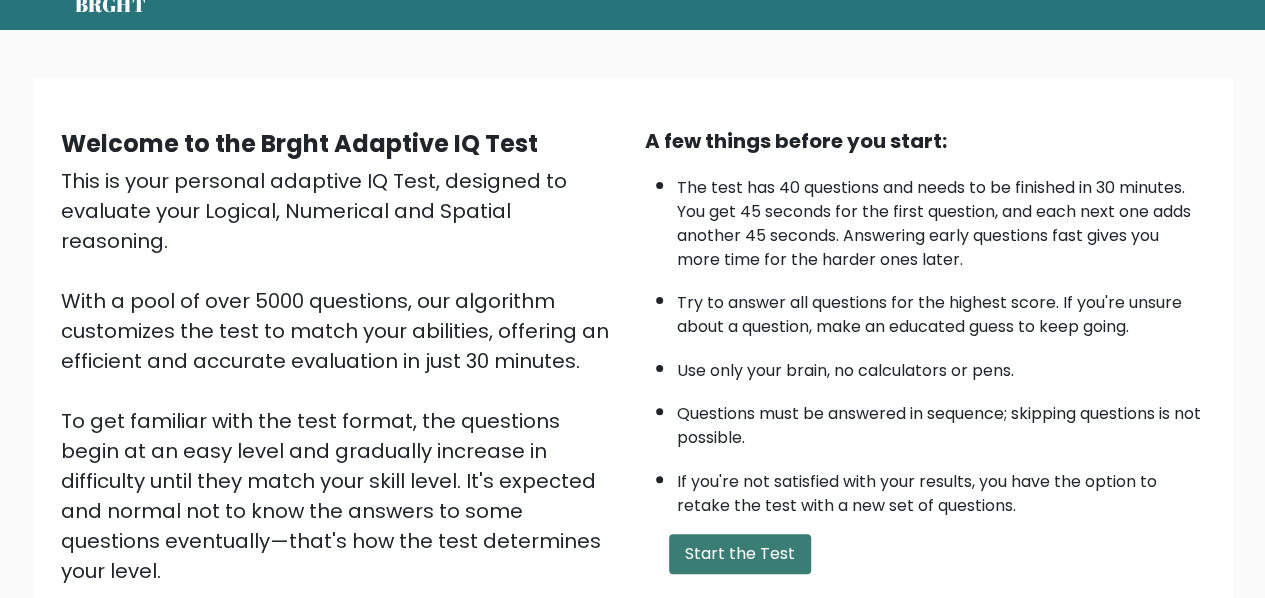 click on "Start the Test" at bounding box center [740, 554] 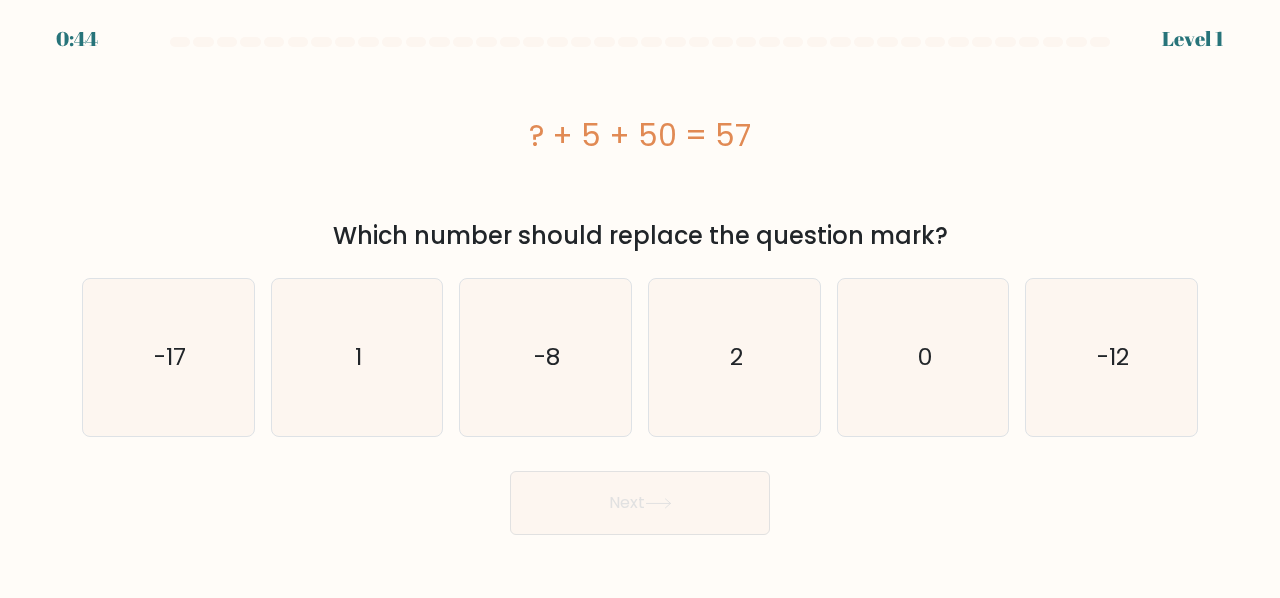scroll, scrollTop: 0, scrollLeft: 0, axis: both 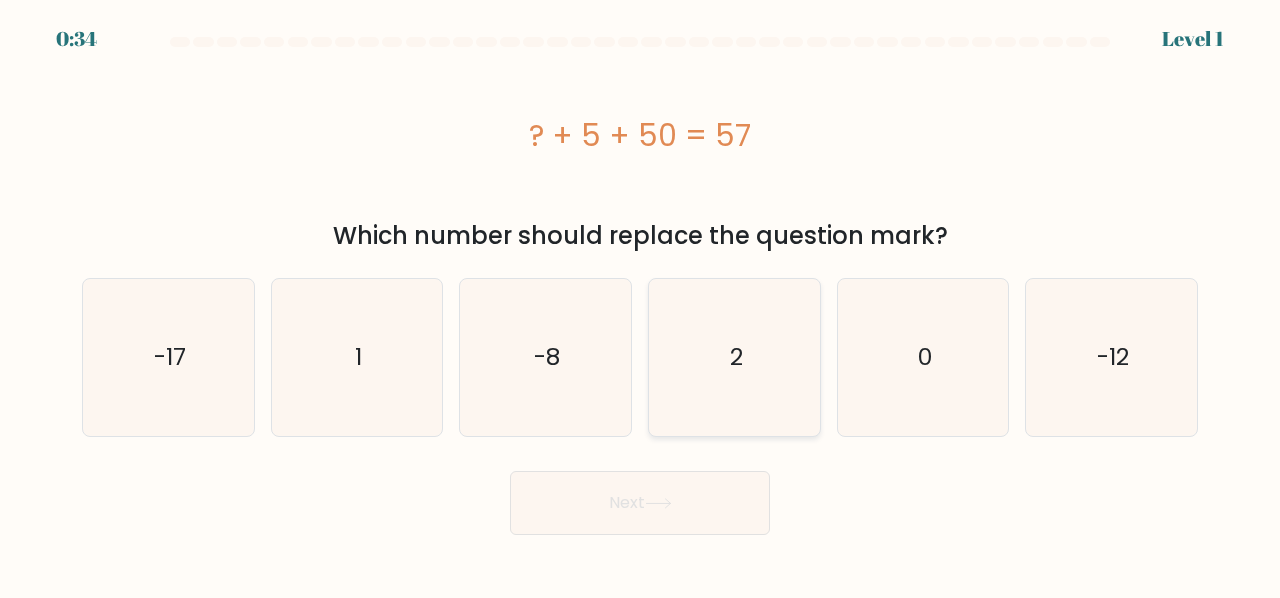 click on "2" 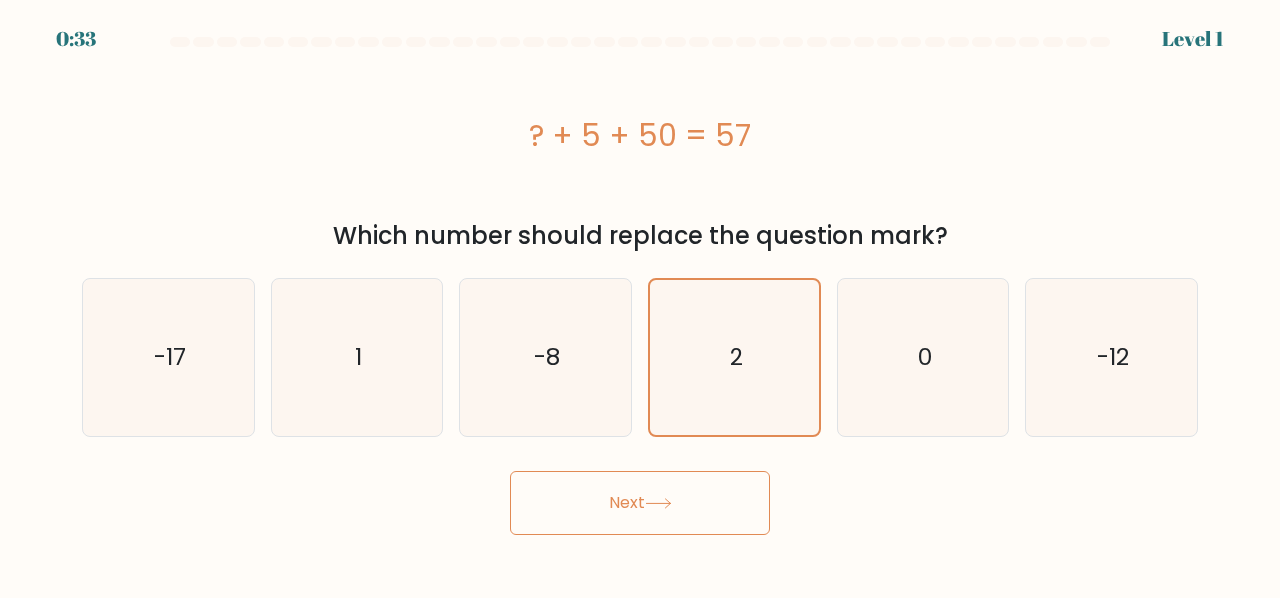 click on "Next" at bounding box center [640, 503] 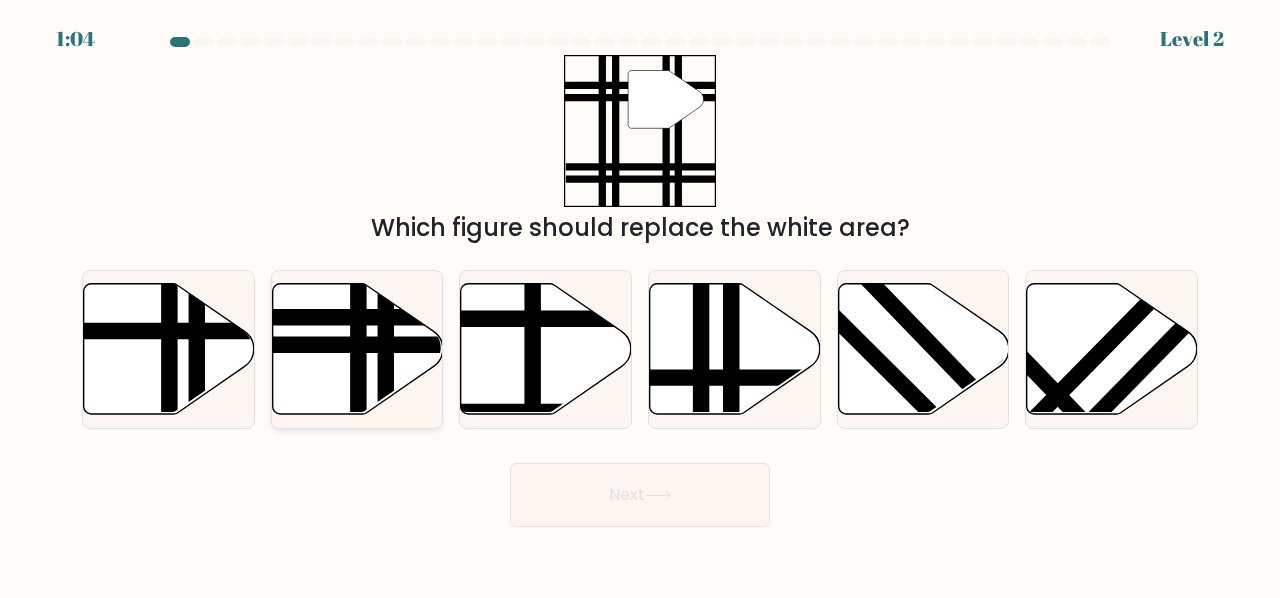 click 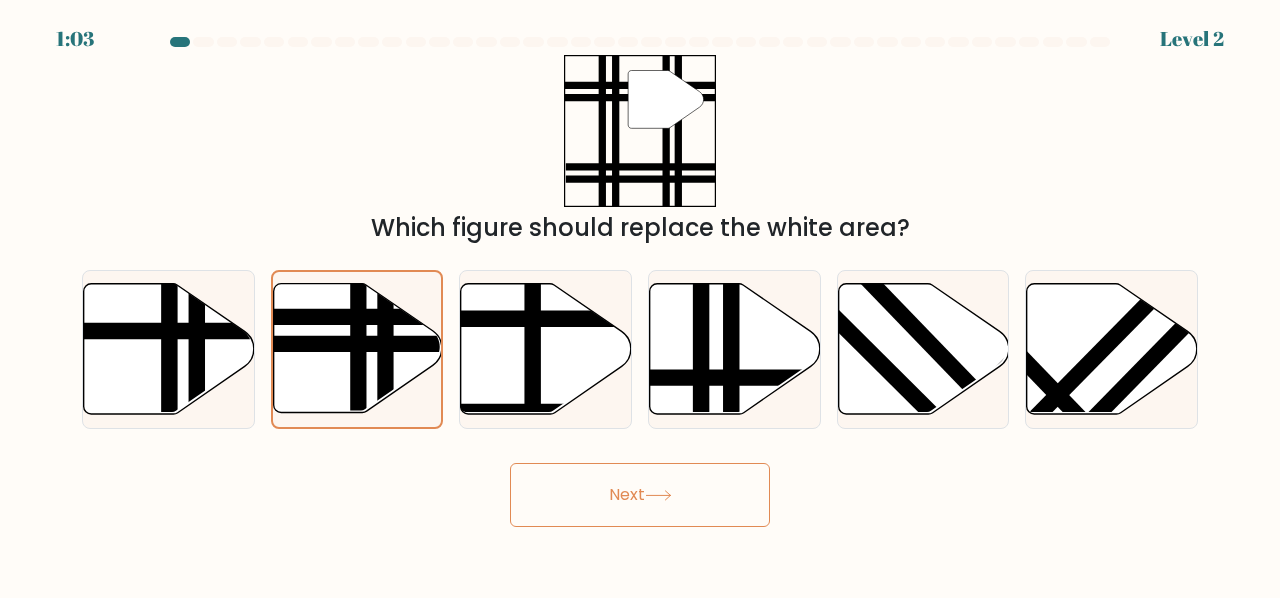 click on "Next" at bounding box center [640, 495] 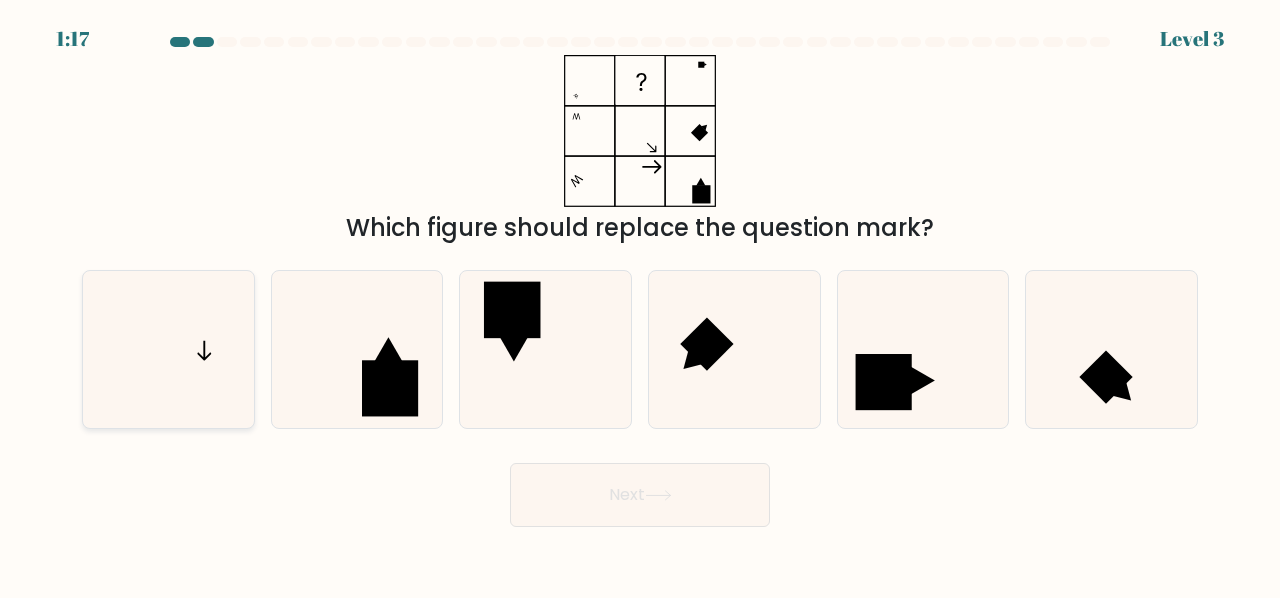 click at bounding box center [168, 349] 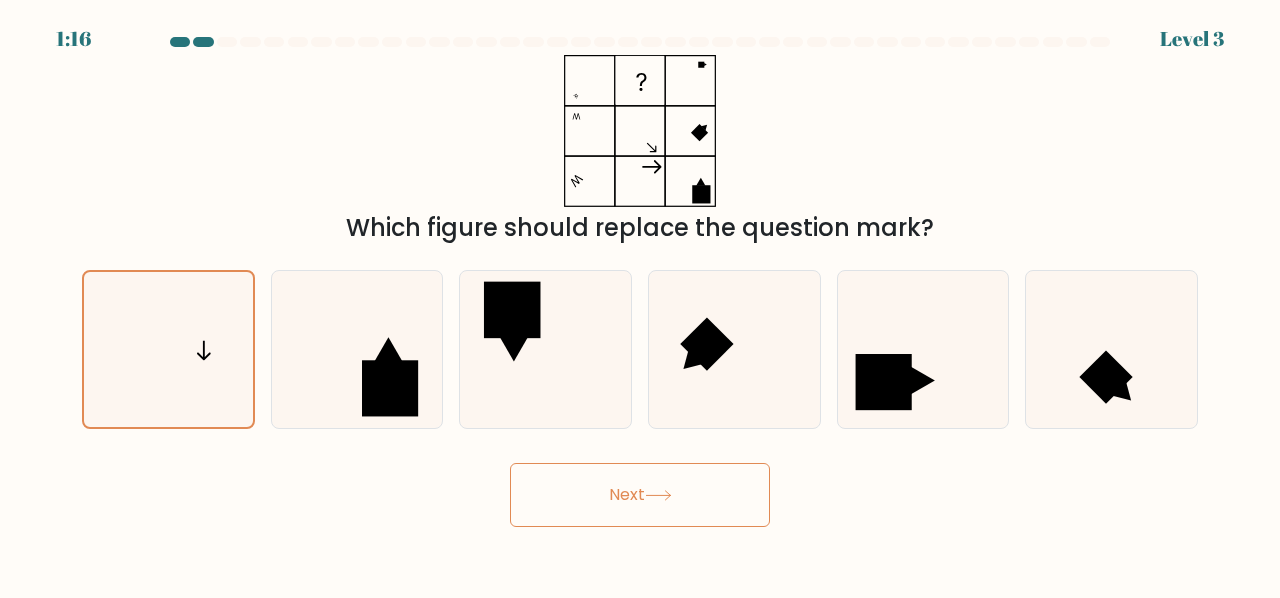 click on "Next" at bounding box center (640, 495) 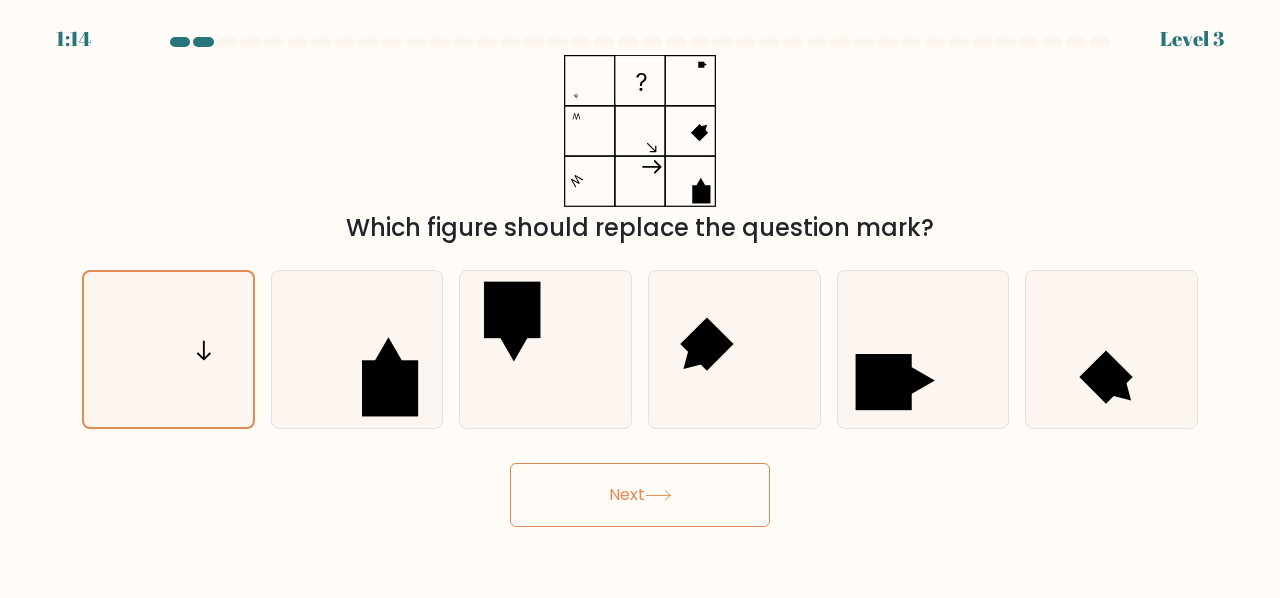 click on "Next" at bounding box center (640, 495) 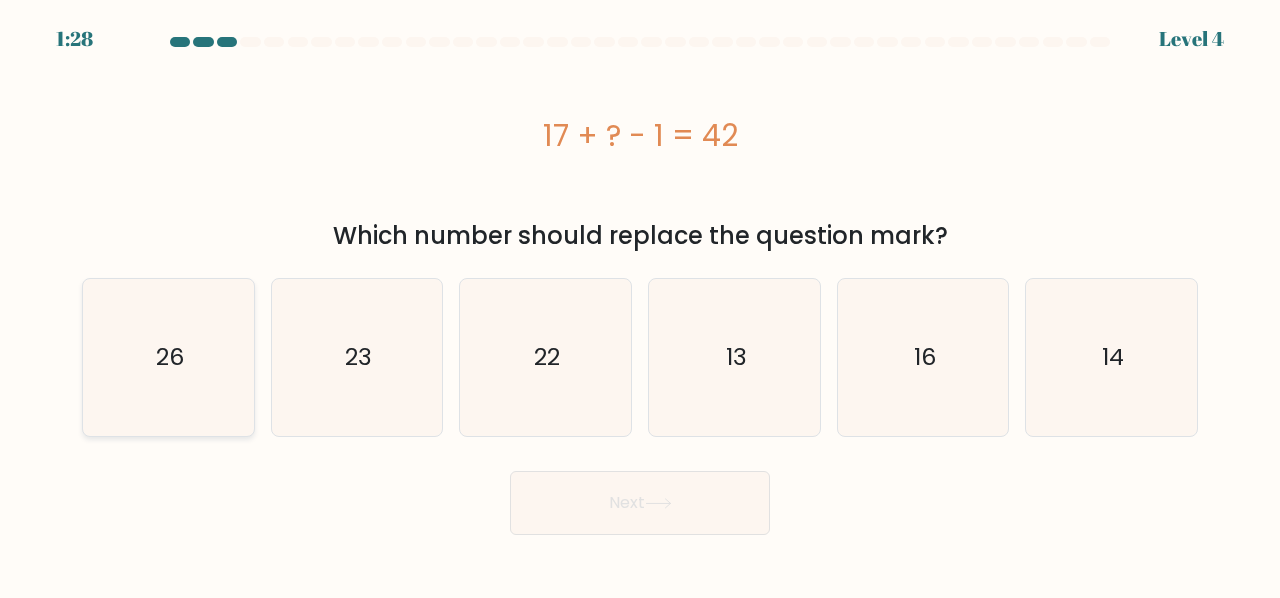 click on "26" 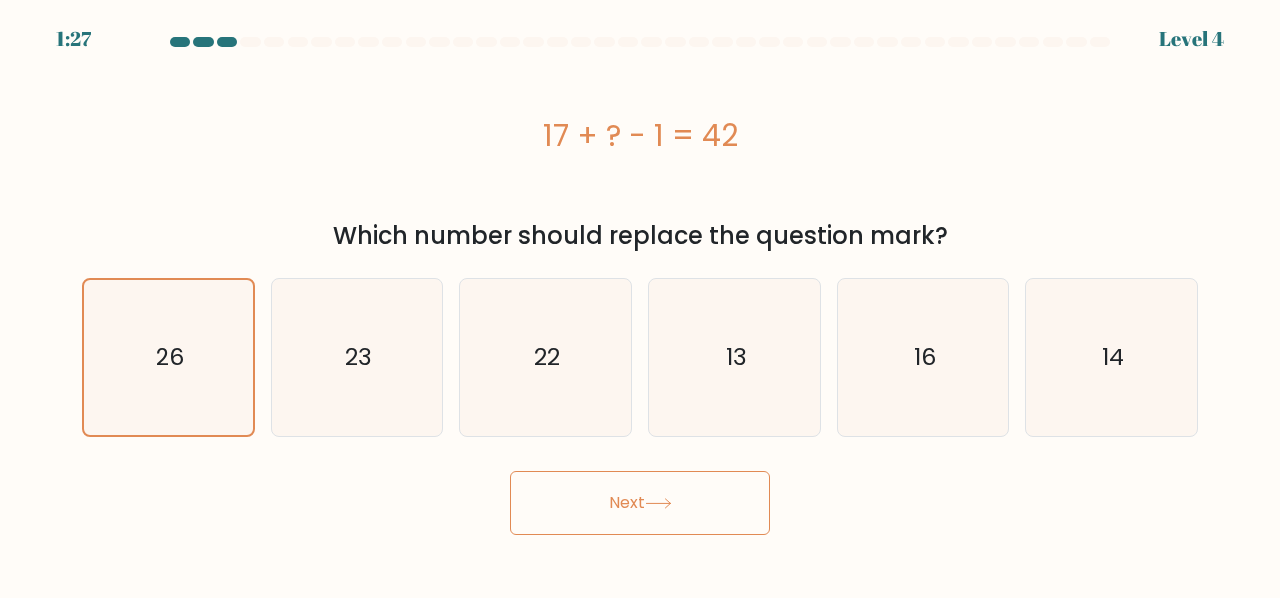 click on "Next" at bounding box center (640, 503) 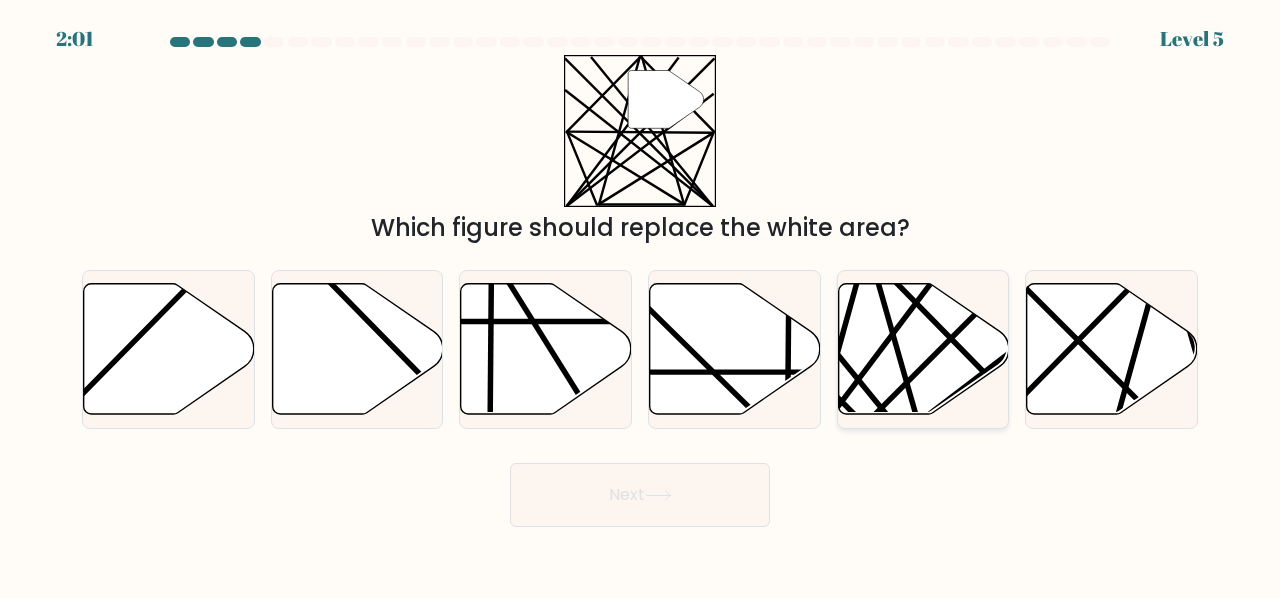 click 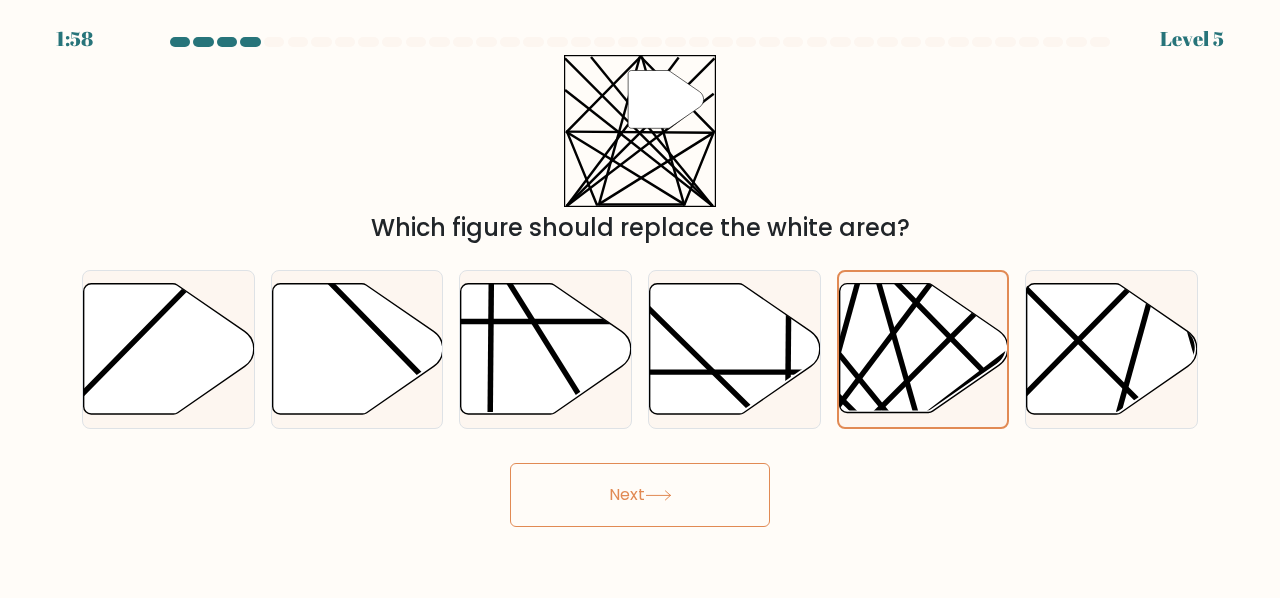 click on "Next" at bounding box center [640, 495] 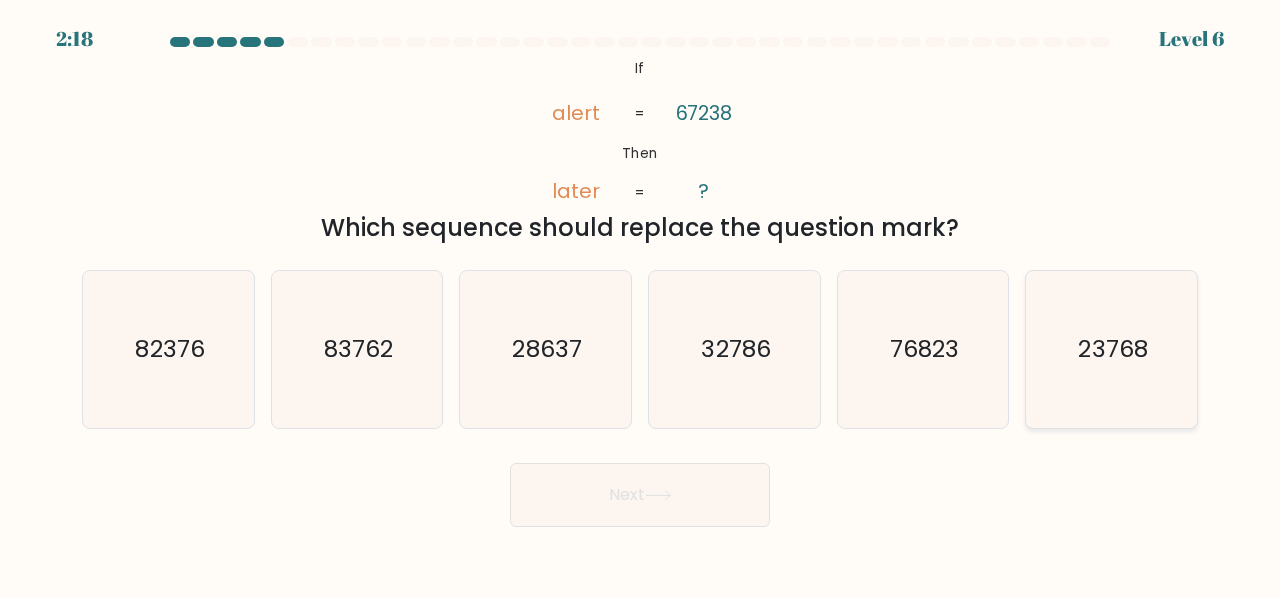 click on "23768" 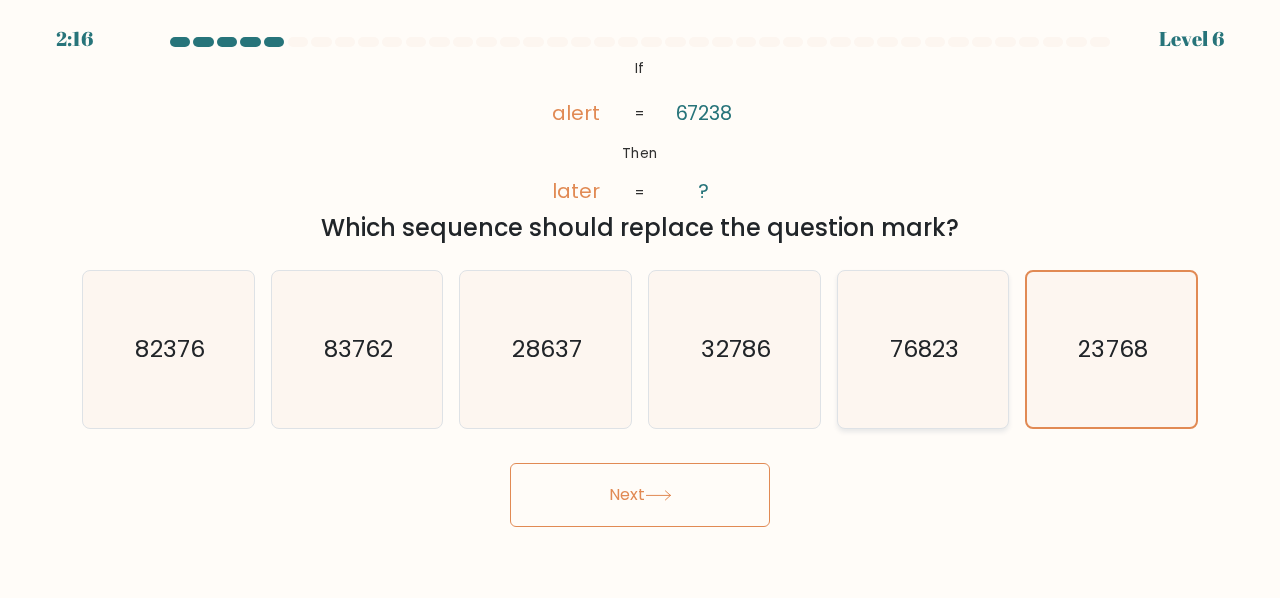 click on "76823" 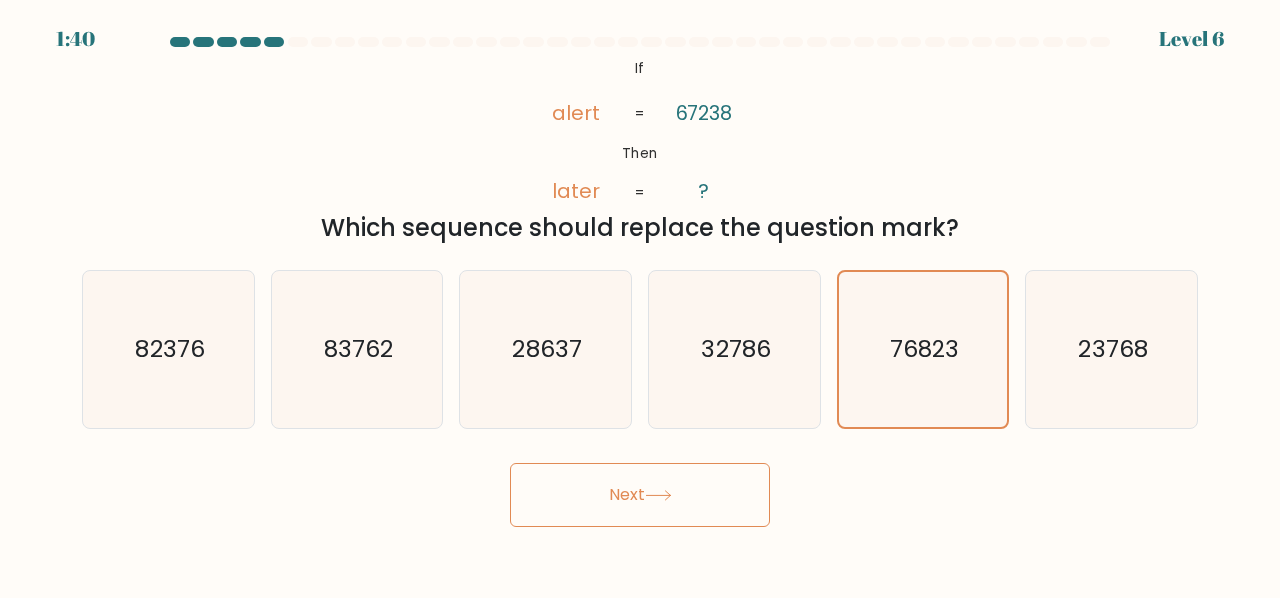 click 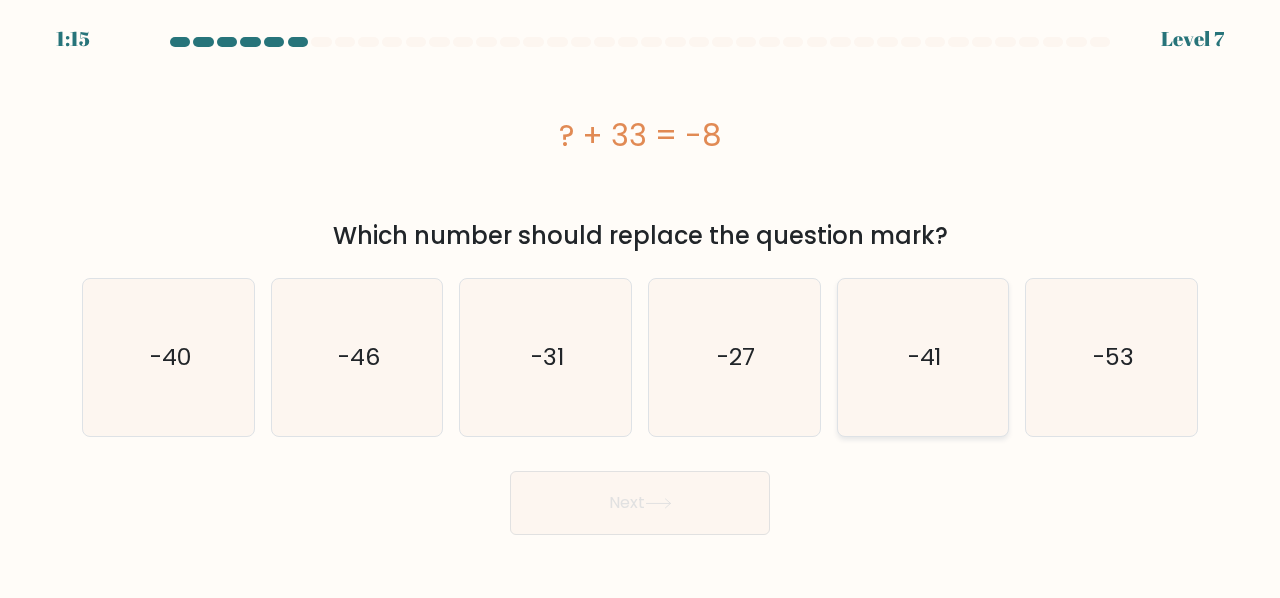 click on "-41" 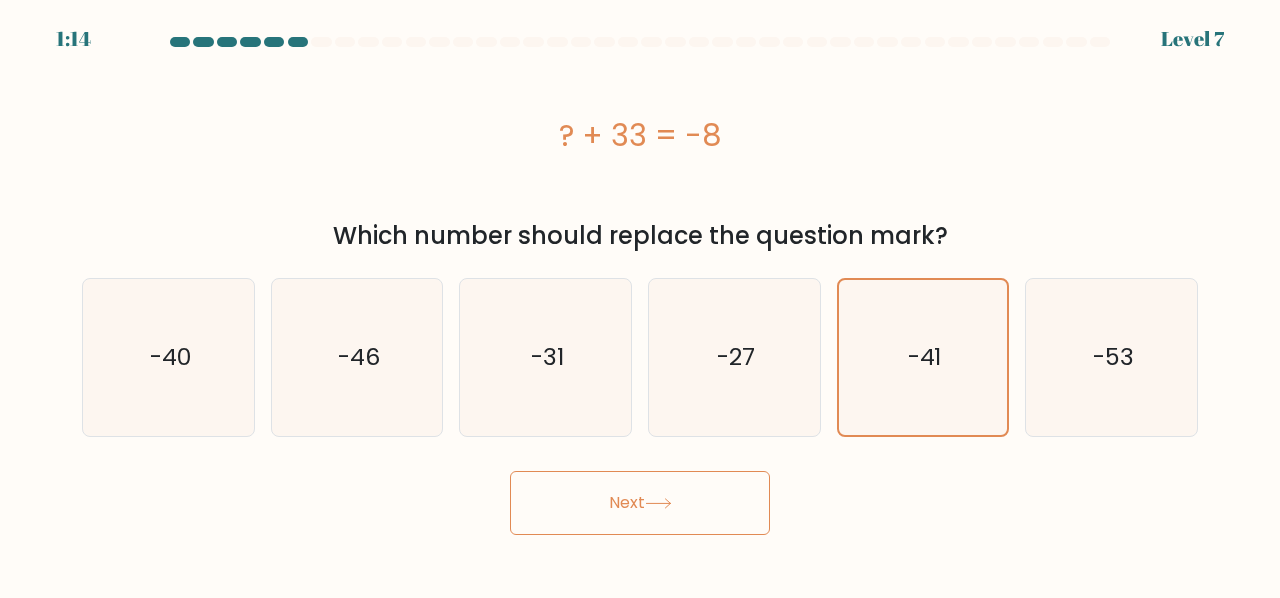 click on "Next" at bounding box center [640, 503] 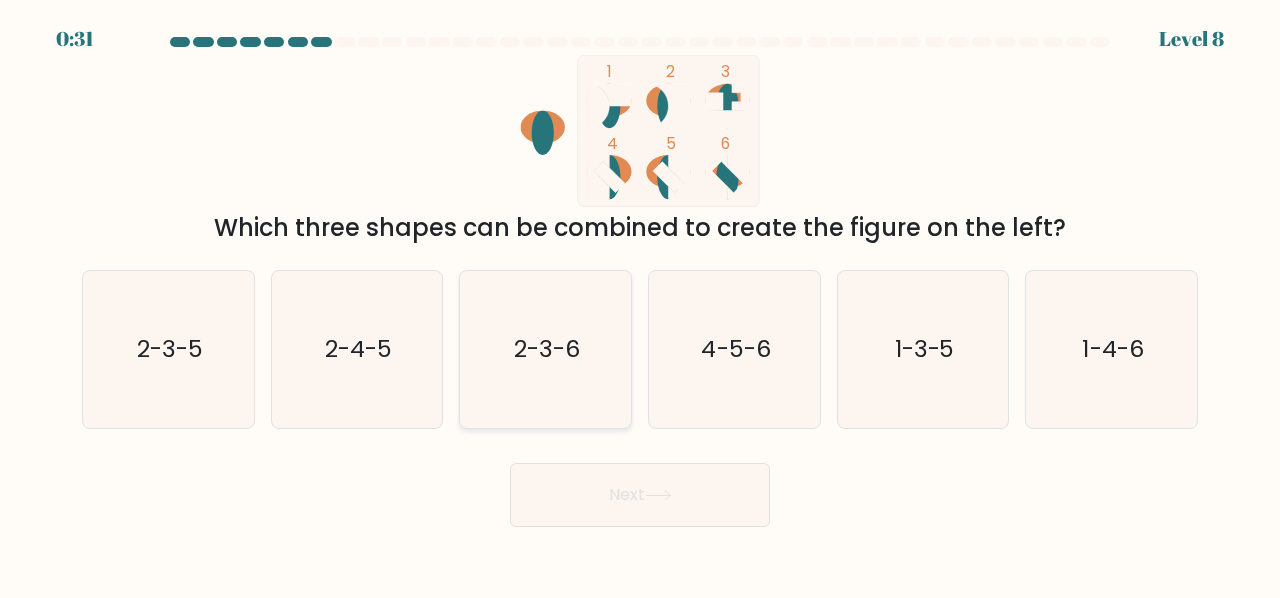 click on "2-3-6" 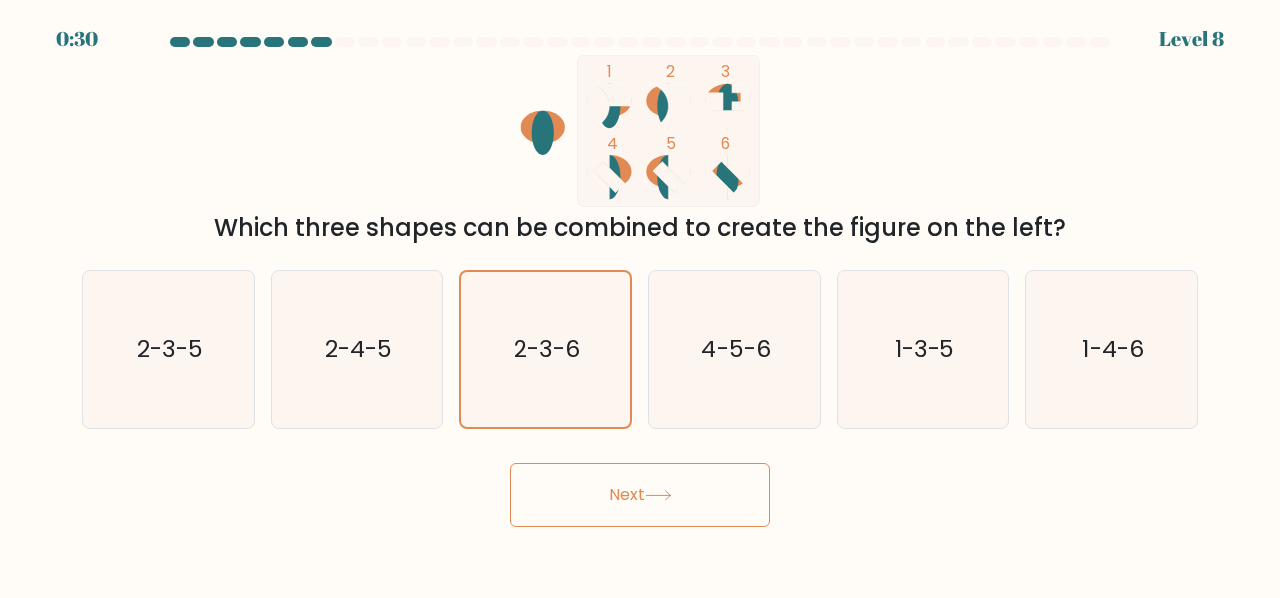 click on "Next" at bounding box center [640, 495] 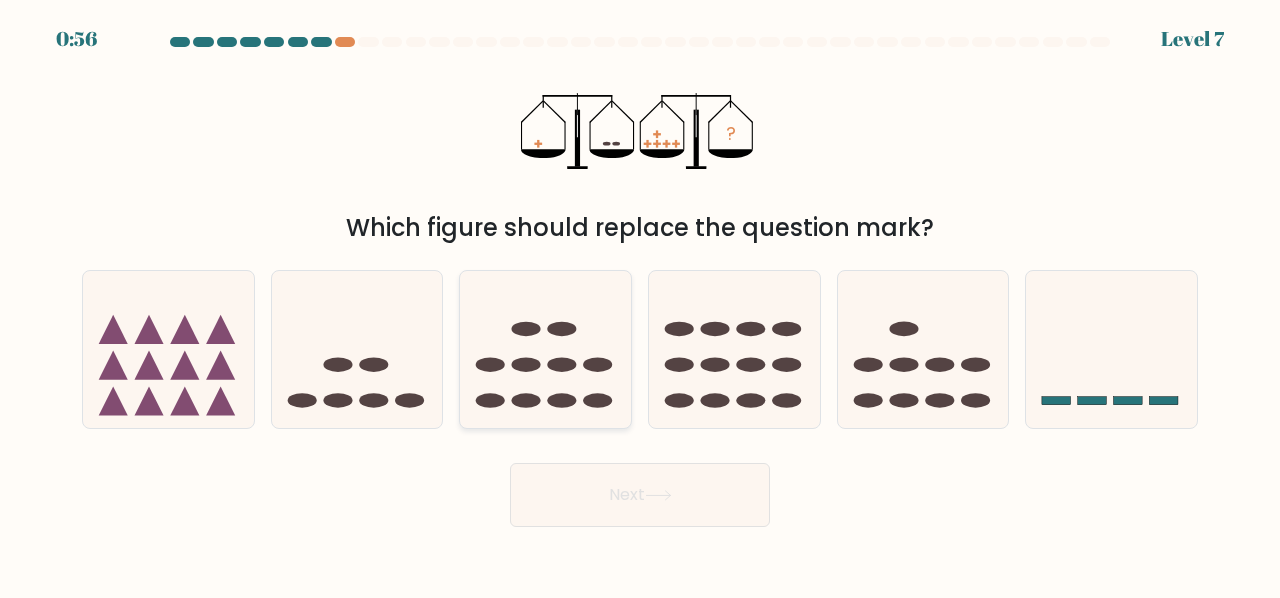 click 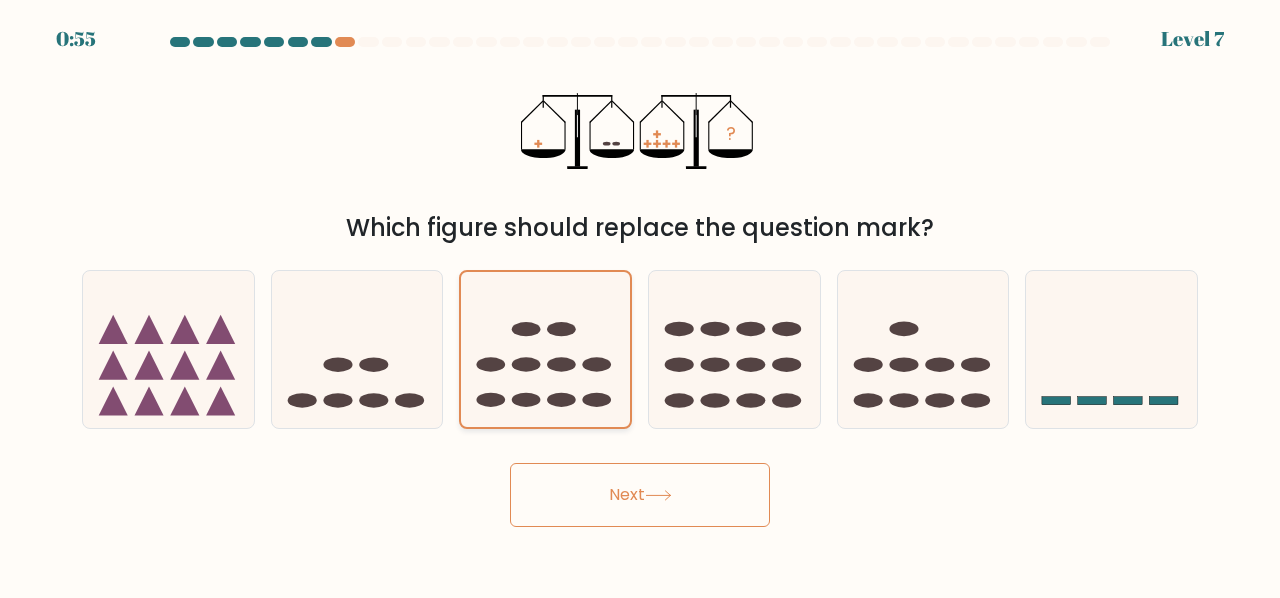 click 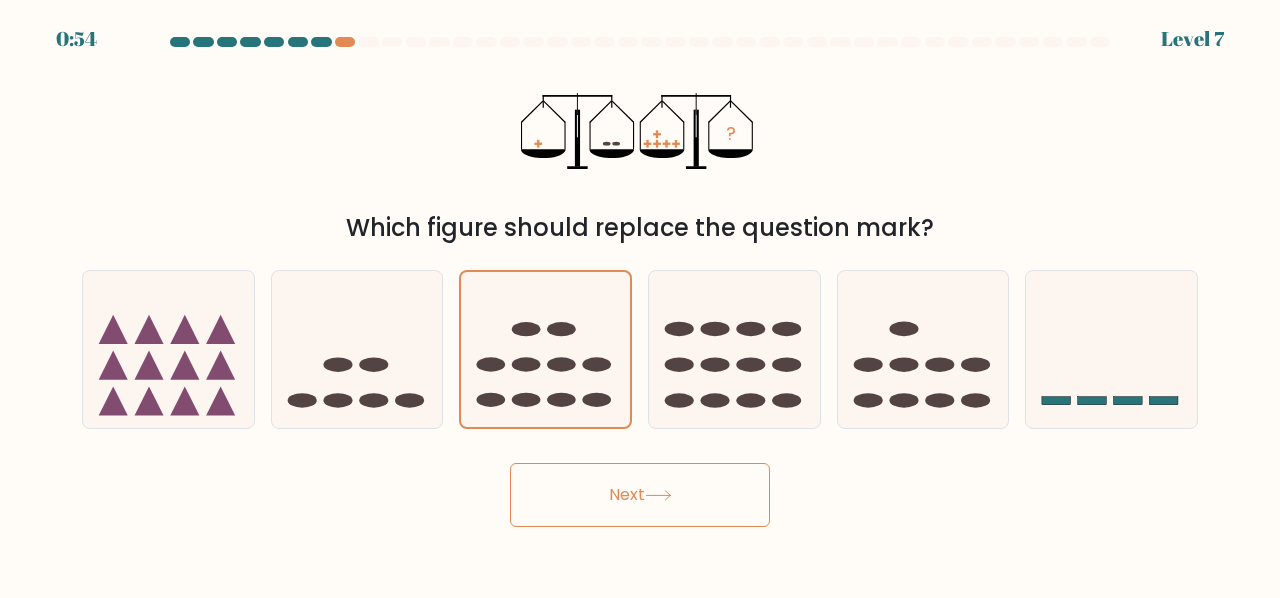 click on "Next" at bounding box center [640, 495] 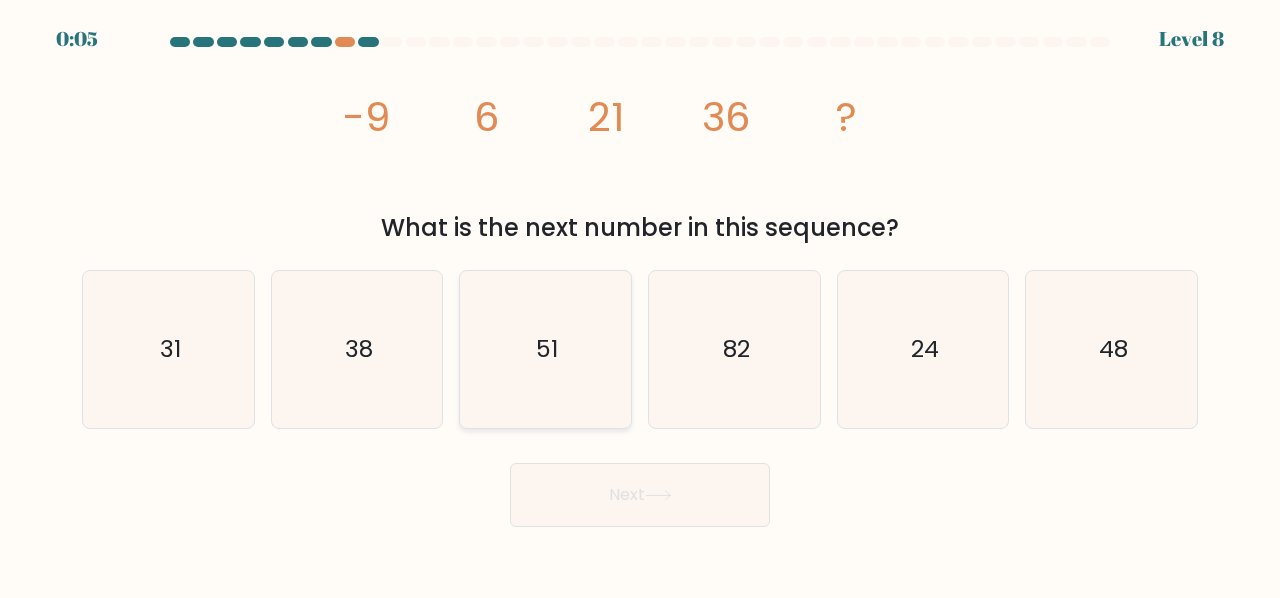 click on "51" 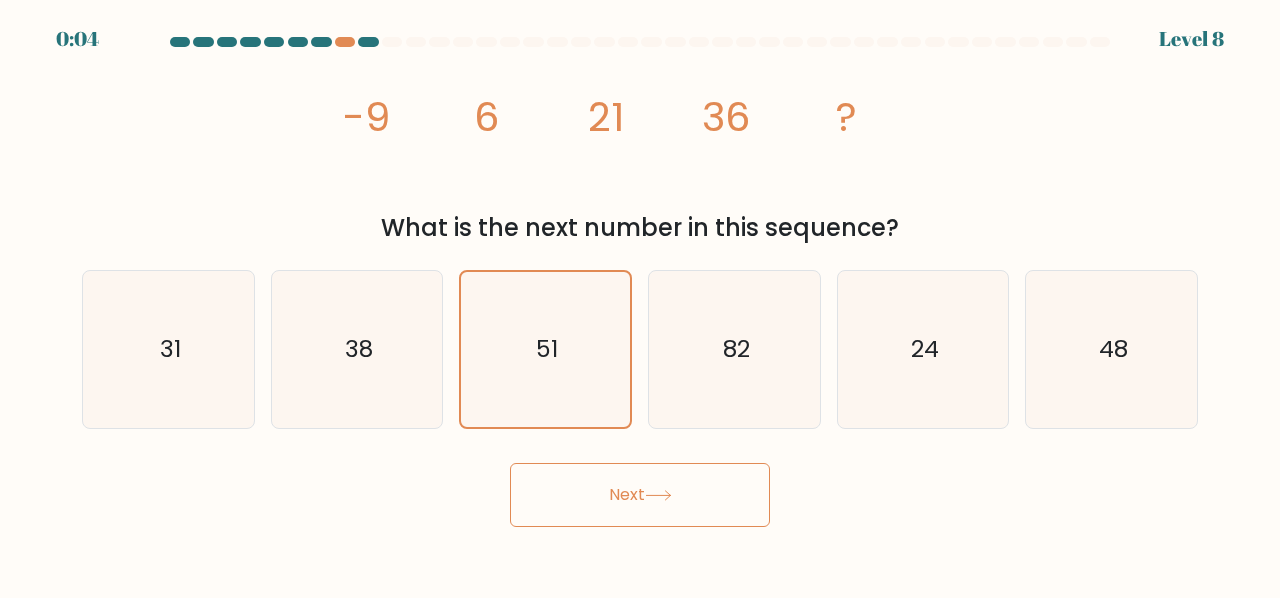 click on "Next" at bounding box center [640, 495] 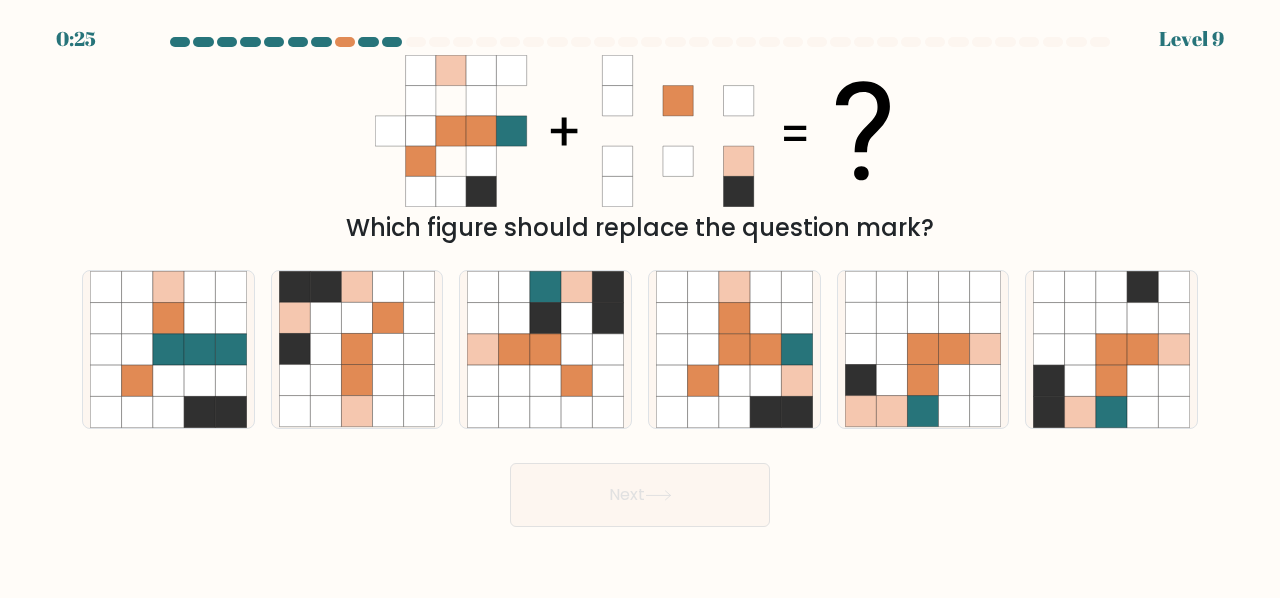 click on "d." at bounding box center (734, 349) 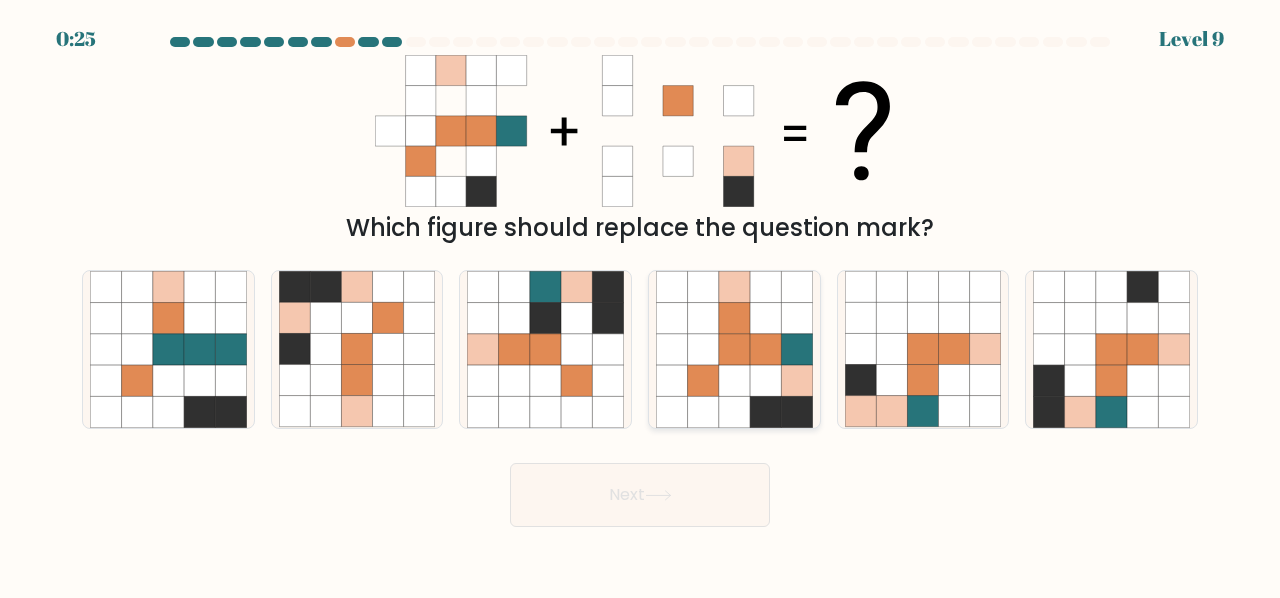 click 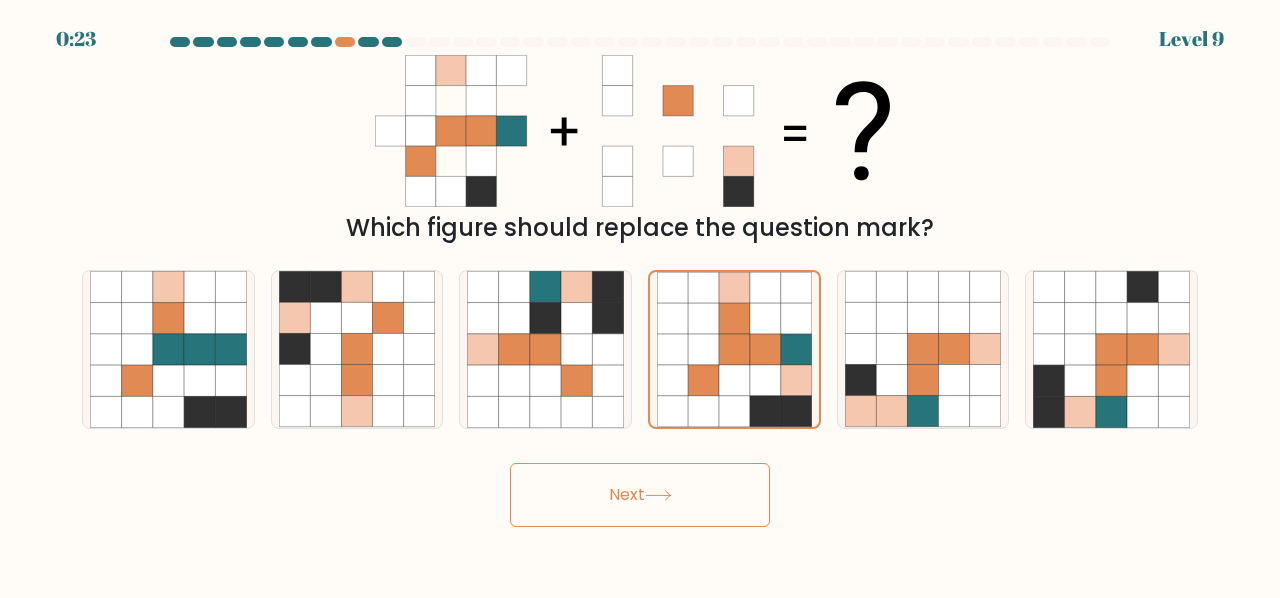 click on "Next" at bounding box center (640, 495) 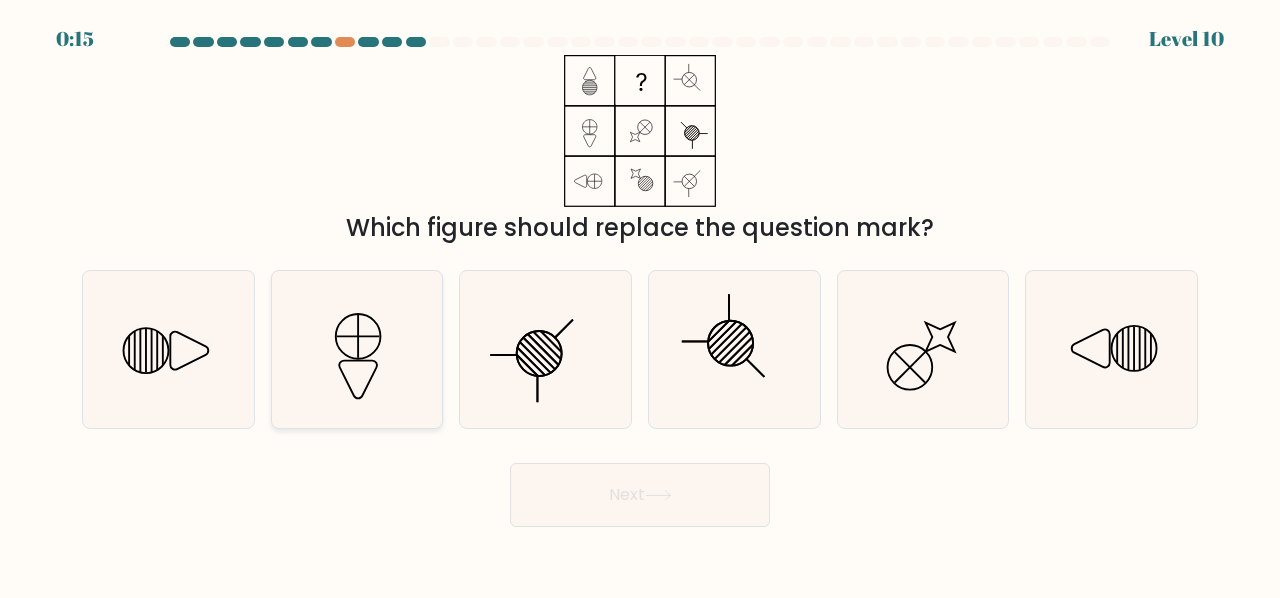 click 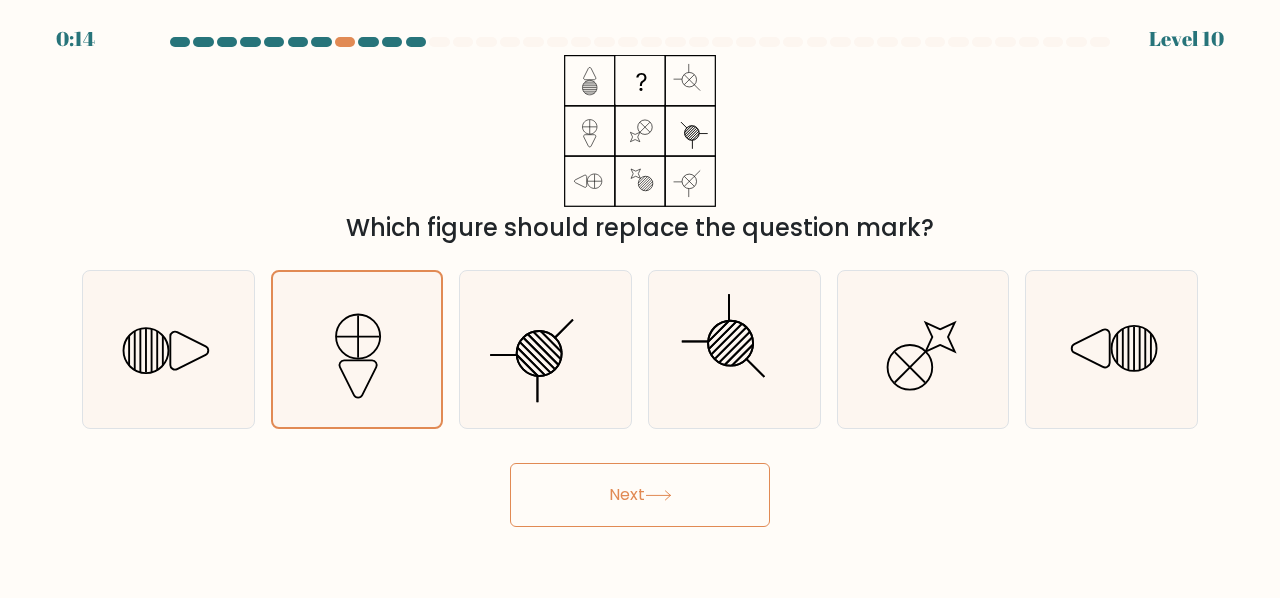 click on "Next" at bounding box center [640, 495] 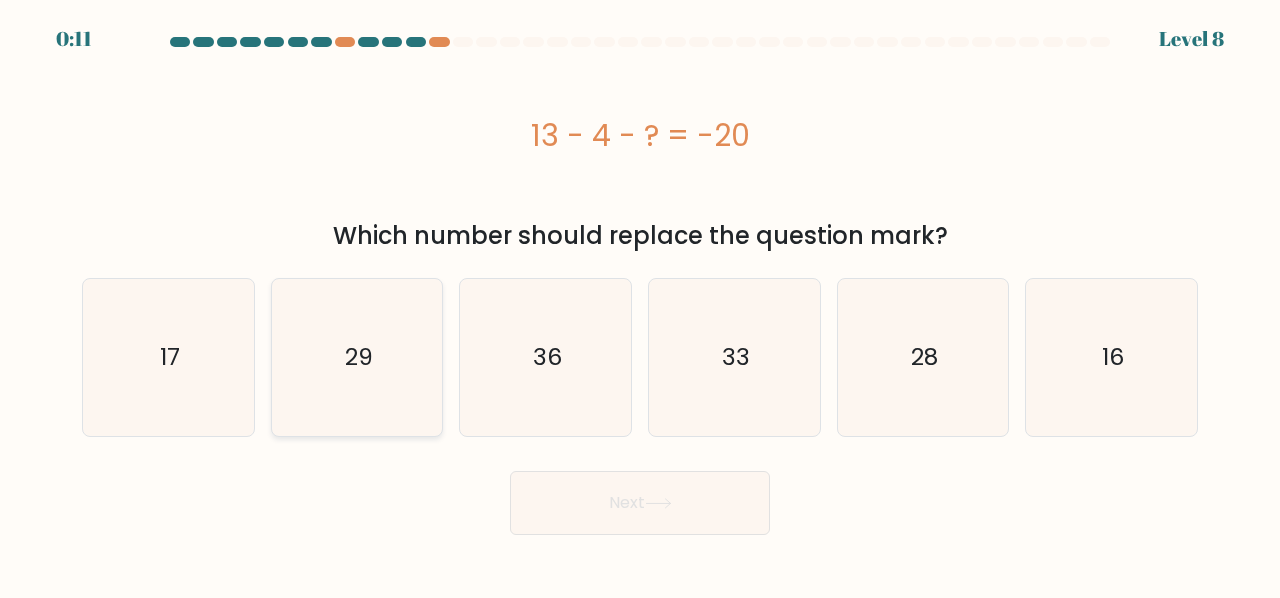 click on "29" 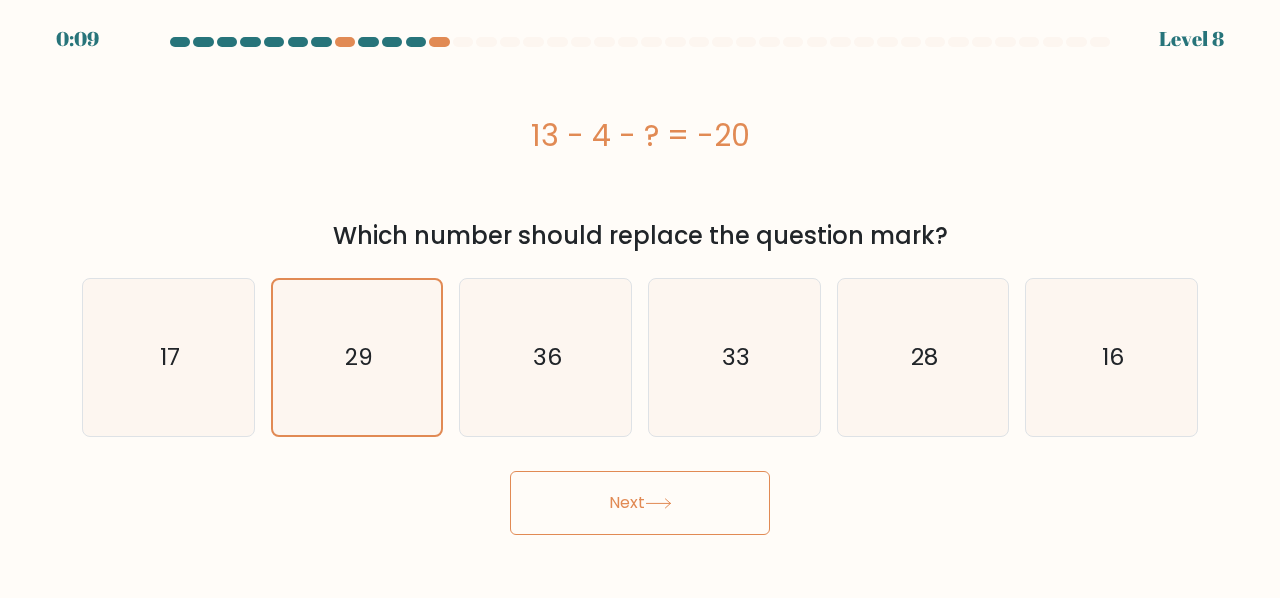 click on "Next" at bounding box center (640, 503) 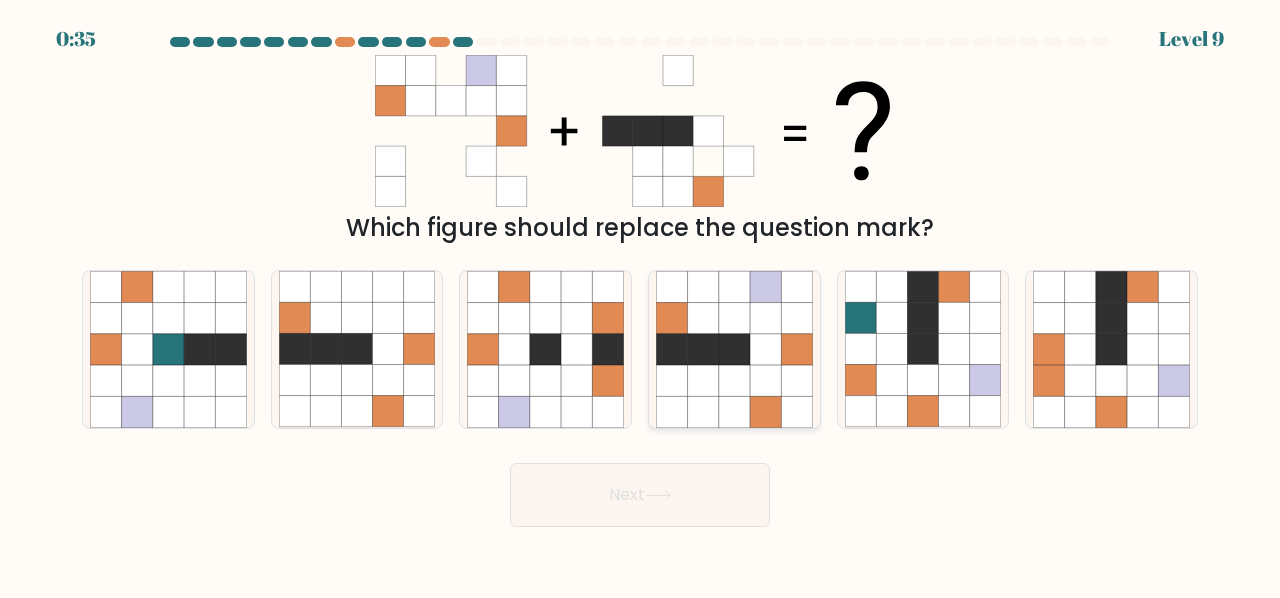 click 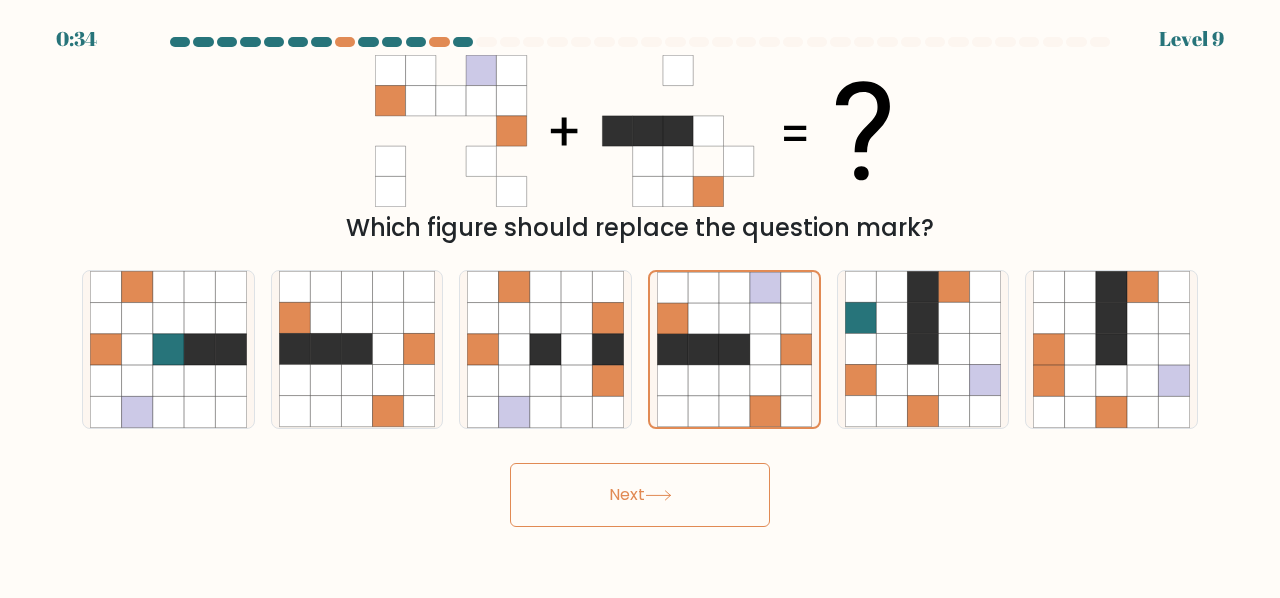 click 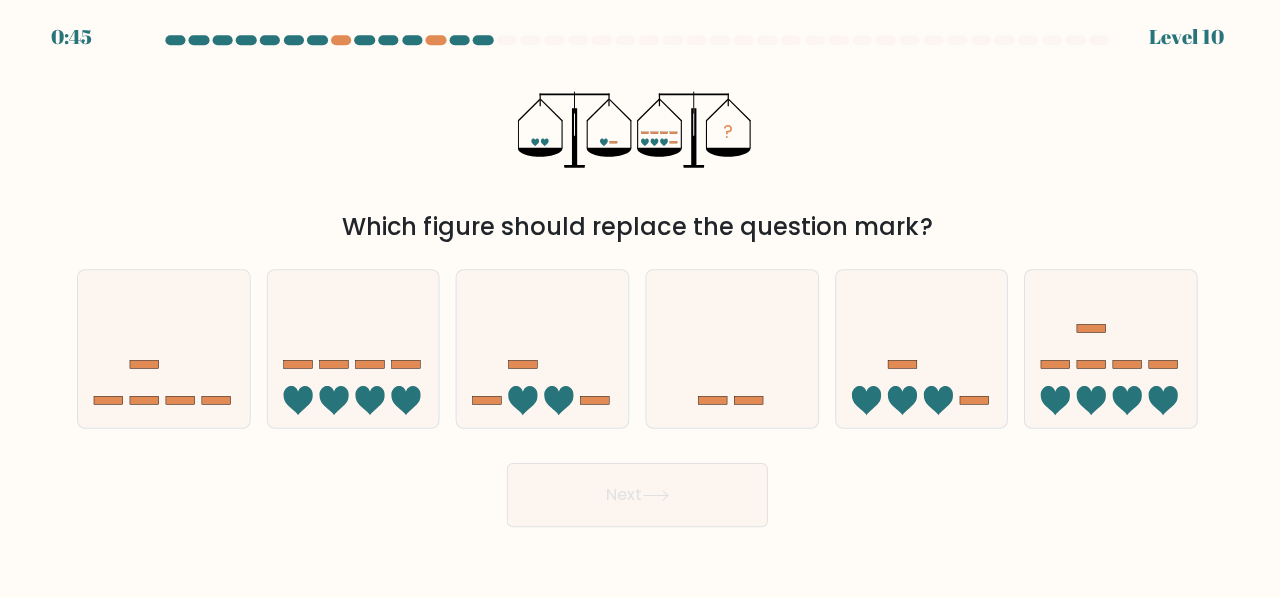 scroll, scrollTop: 0, scrollLeft: 0, axis: both 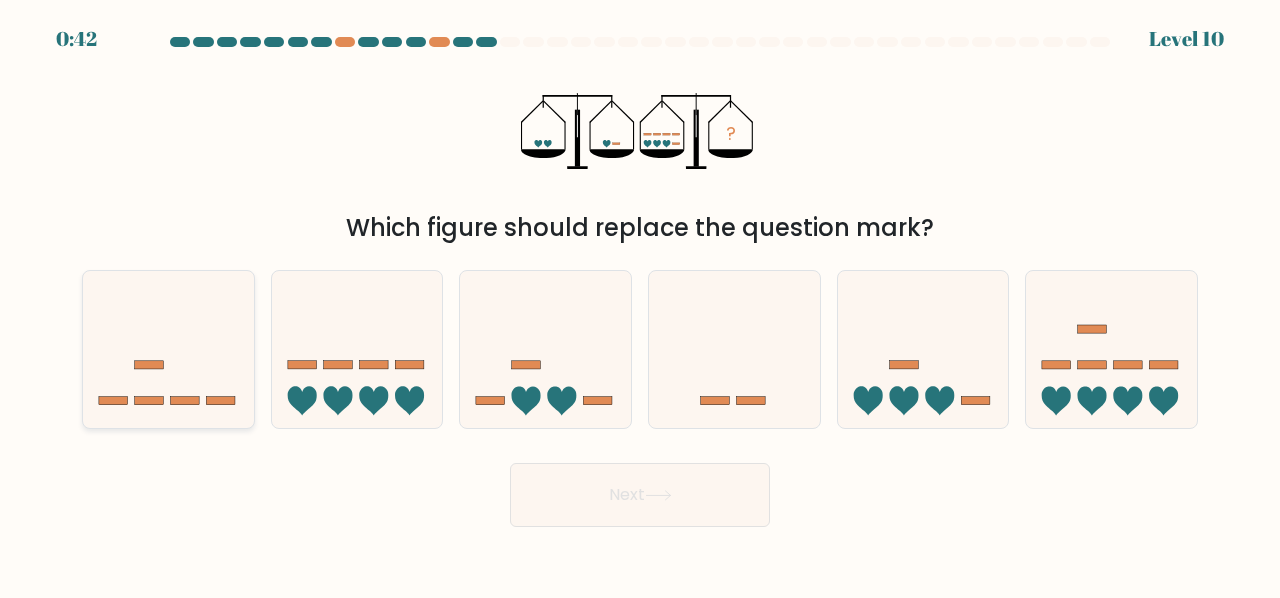 click 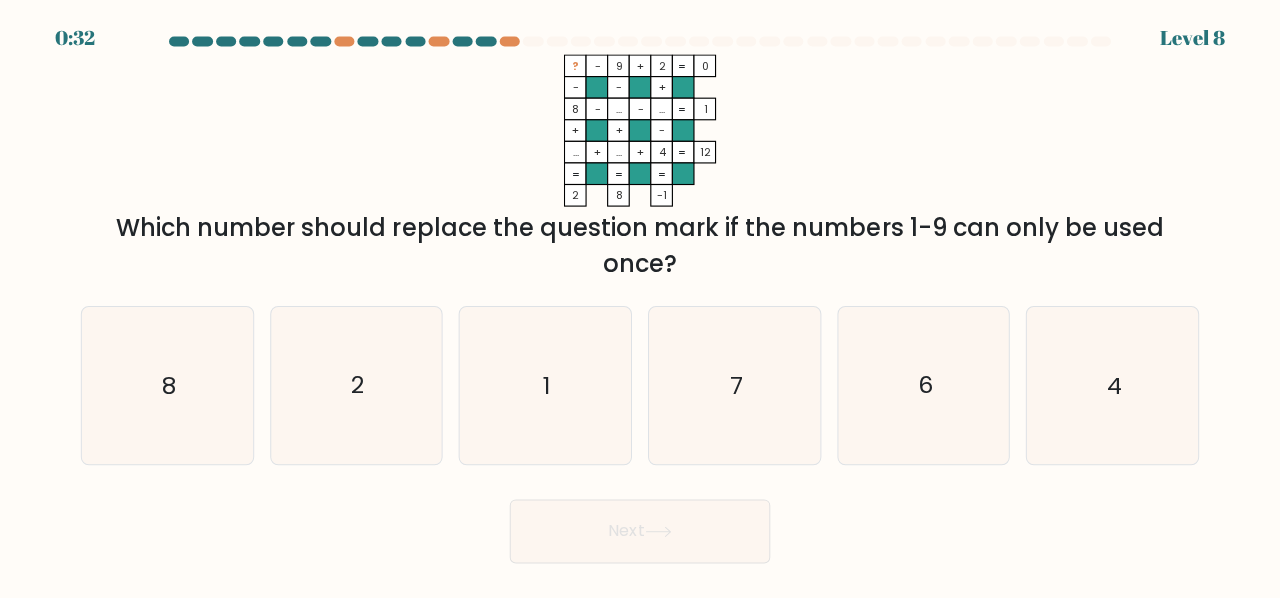 scroll, scrollTop: 0, scrollLeft: 0, axis: both 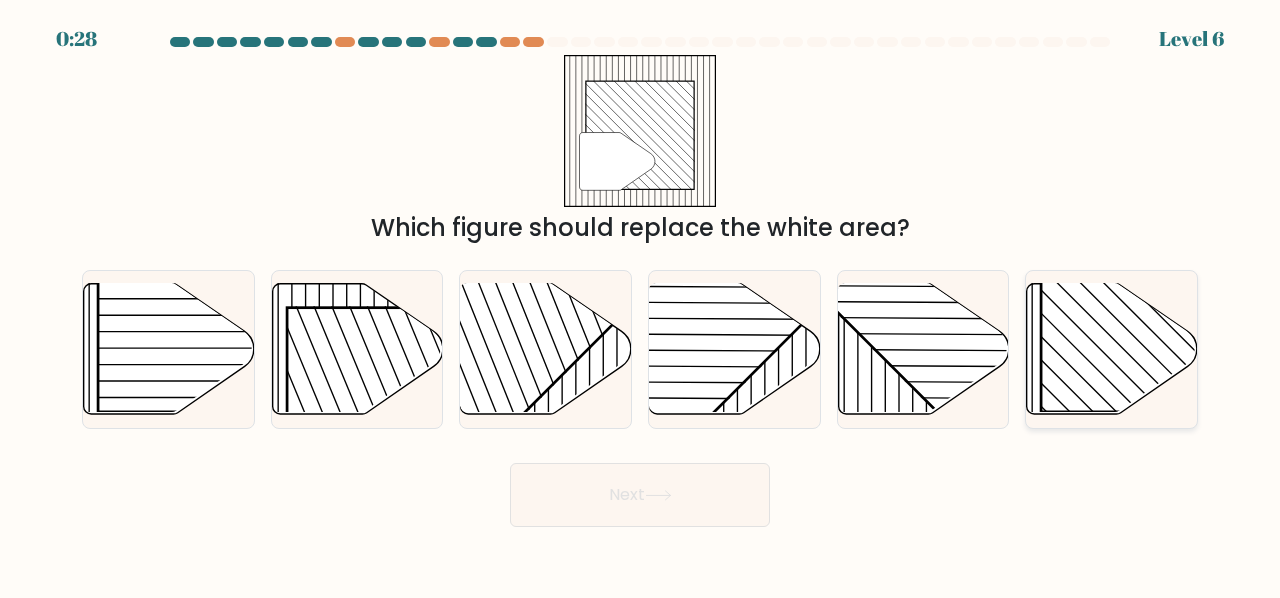 click 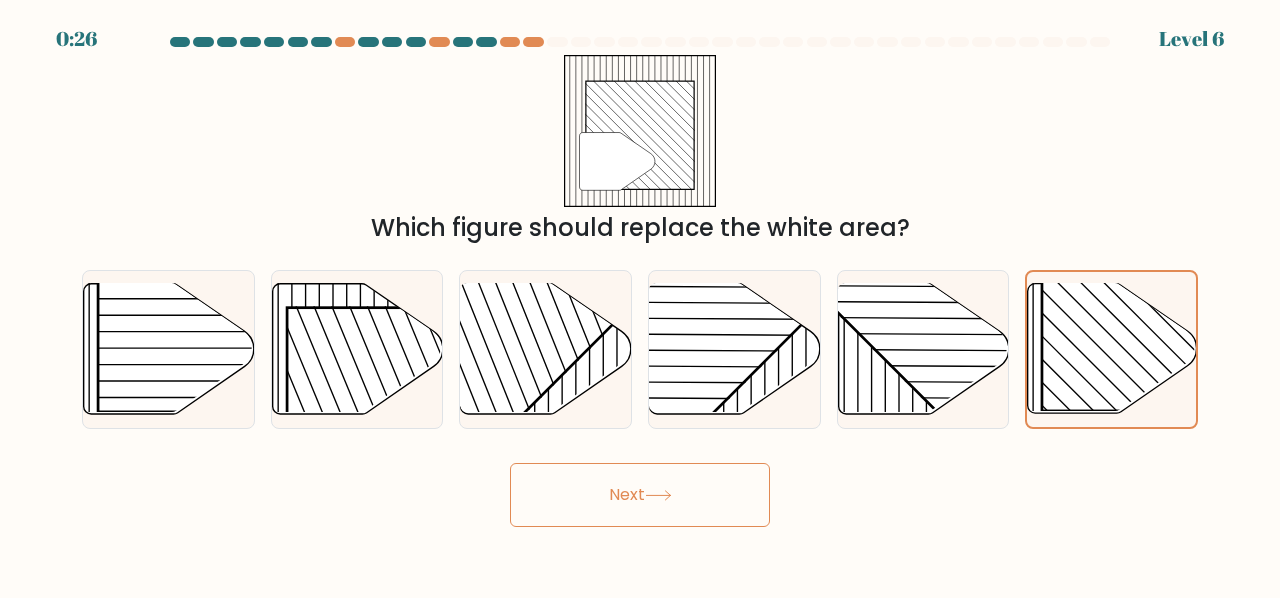 click on "Next" at bounding box center (640, 495) 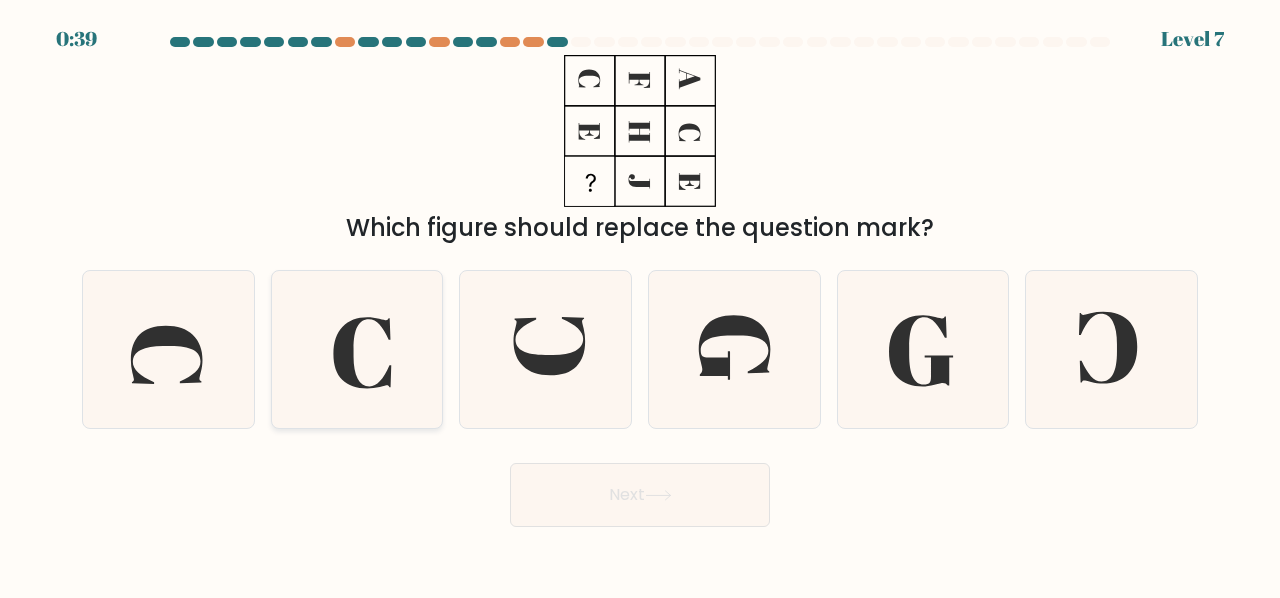 click 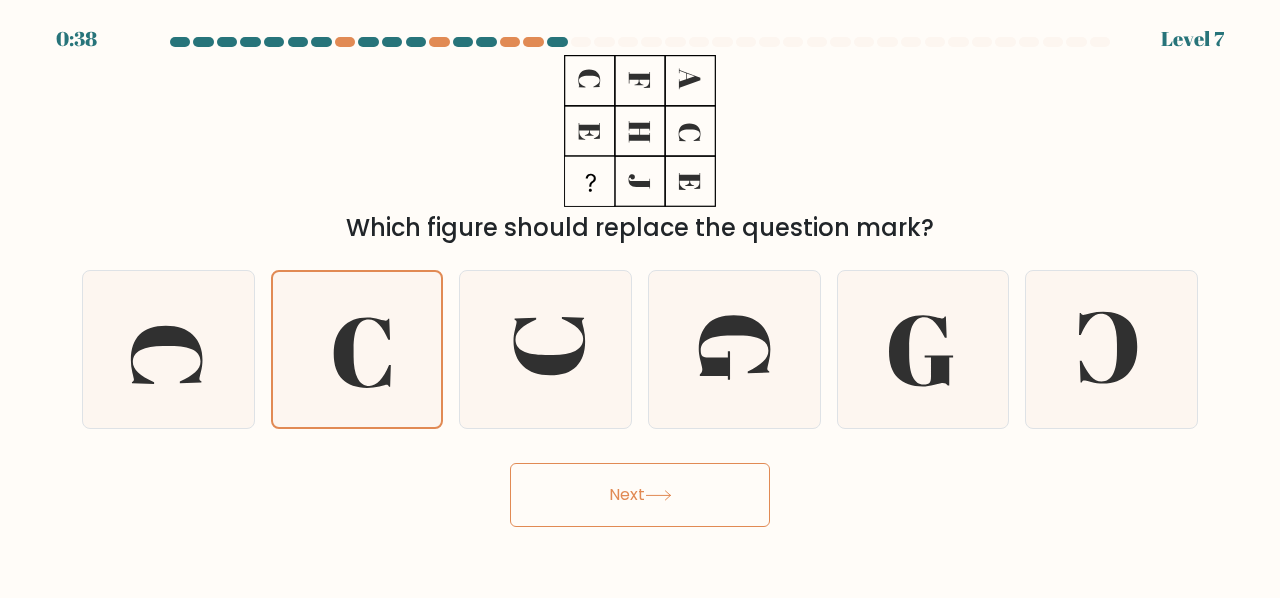 click on "Next" at bounding box center [640, 495] 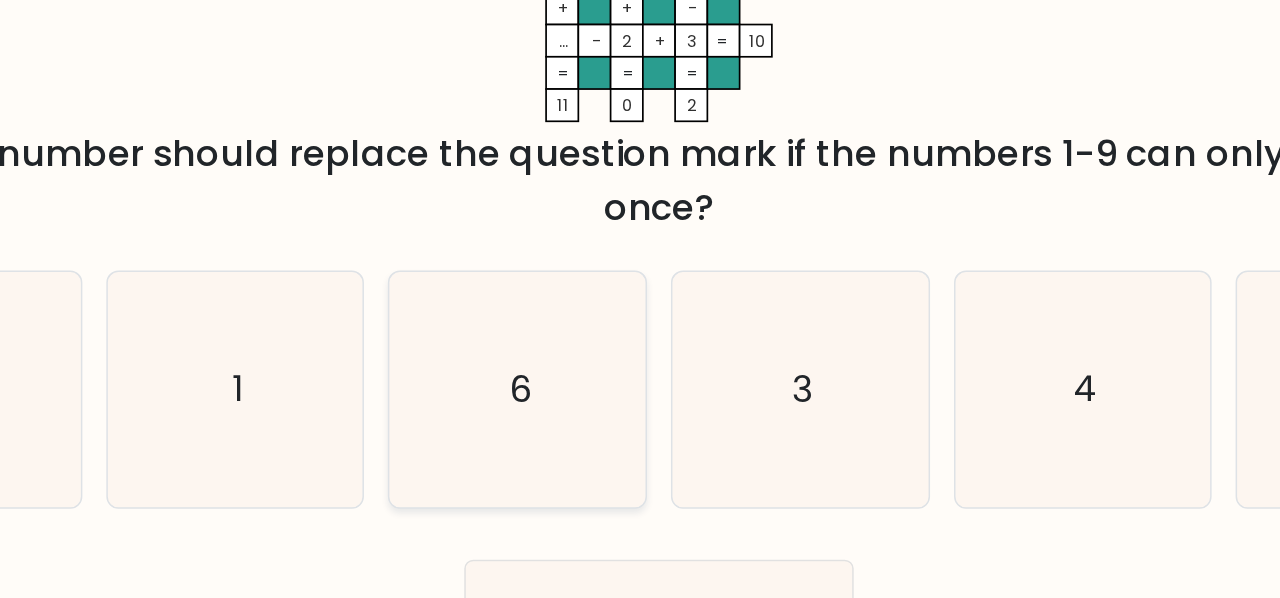 click on "6" 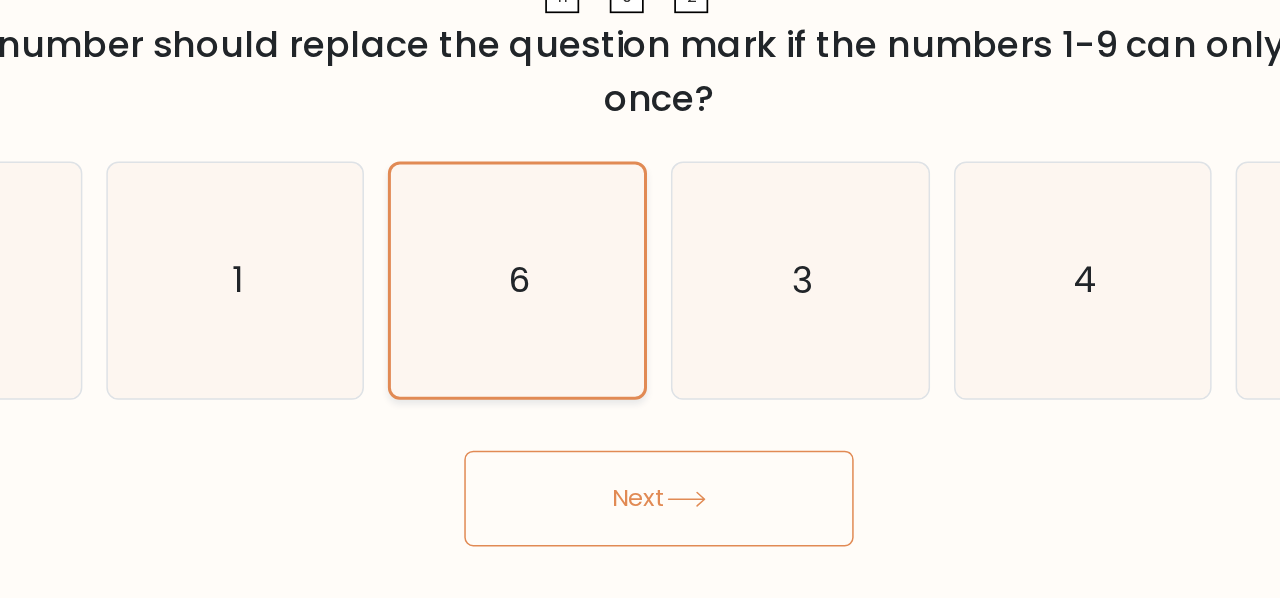 scroll, scrollTop: 0, scrollLeft: 0, axis: both 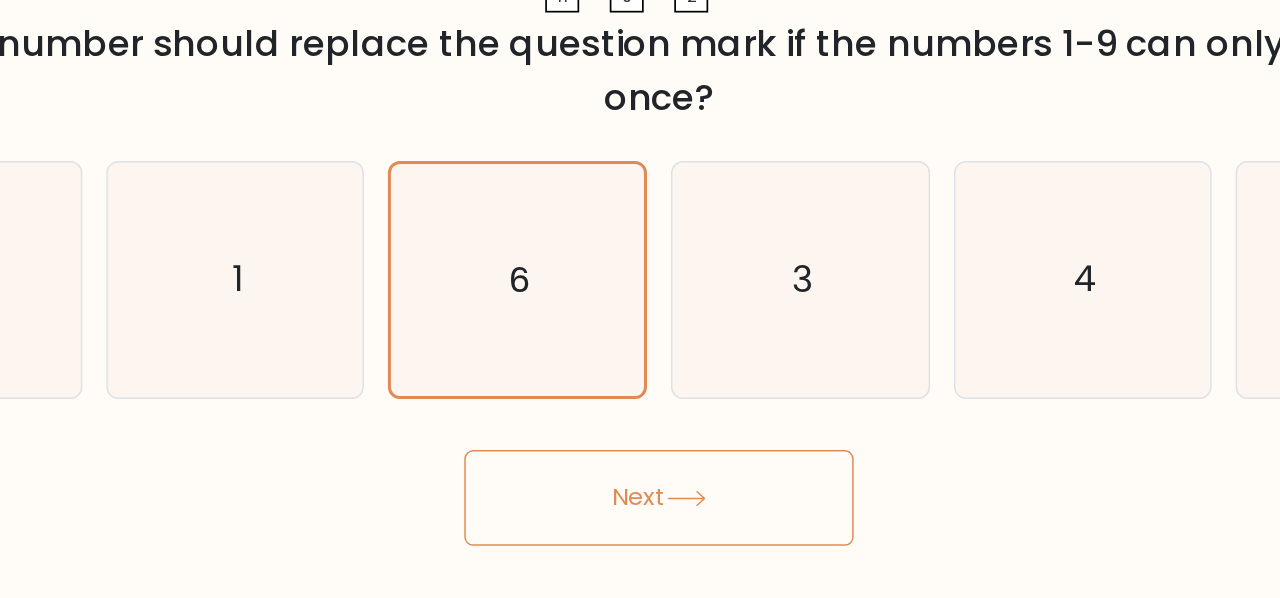 click on "Next" at bounding box center (640, 531) 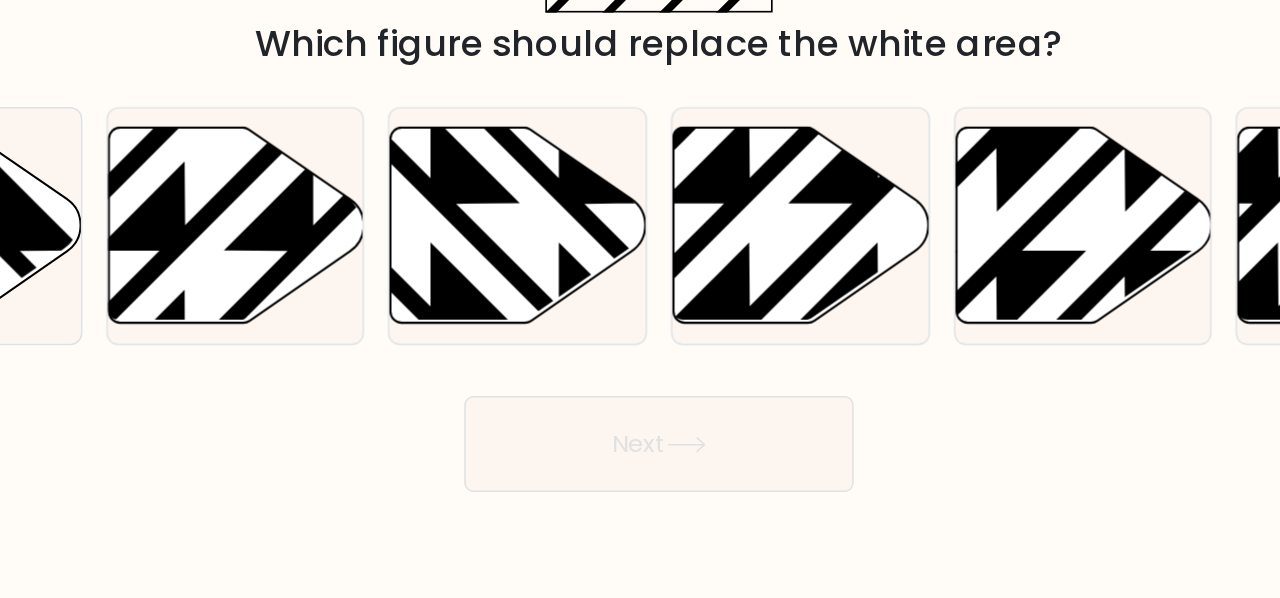 scroll, scrollTop: 0, scrollLeft: 0, axis: both 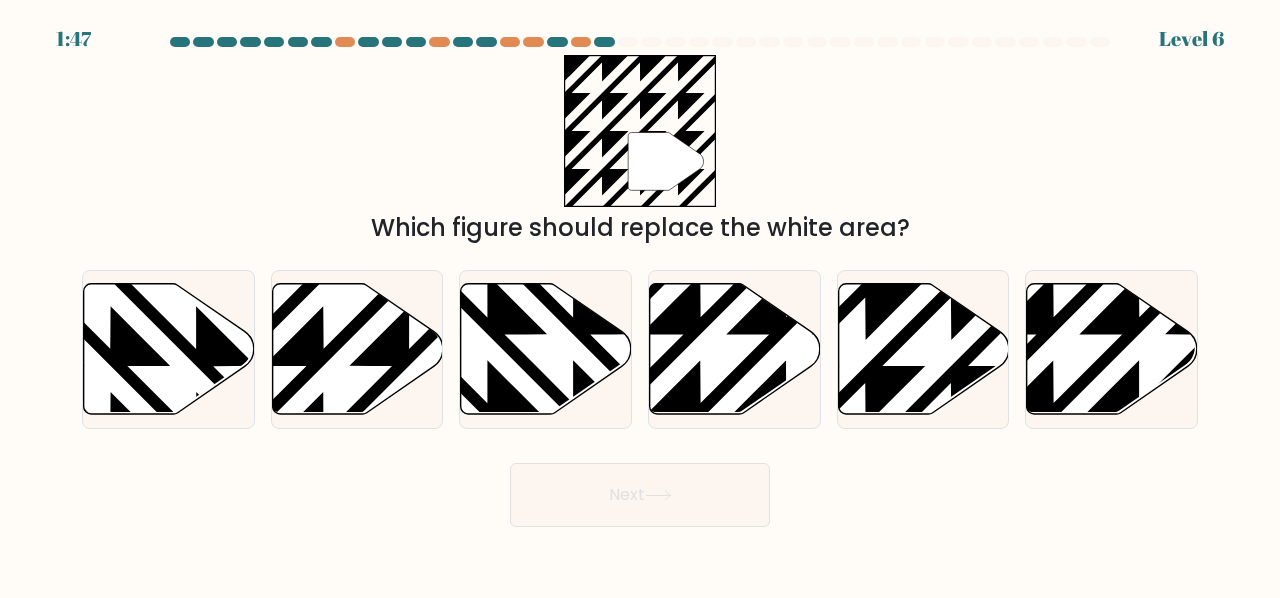 click on "Next" at bounding box center (640, 490) 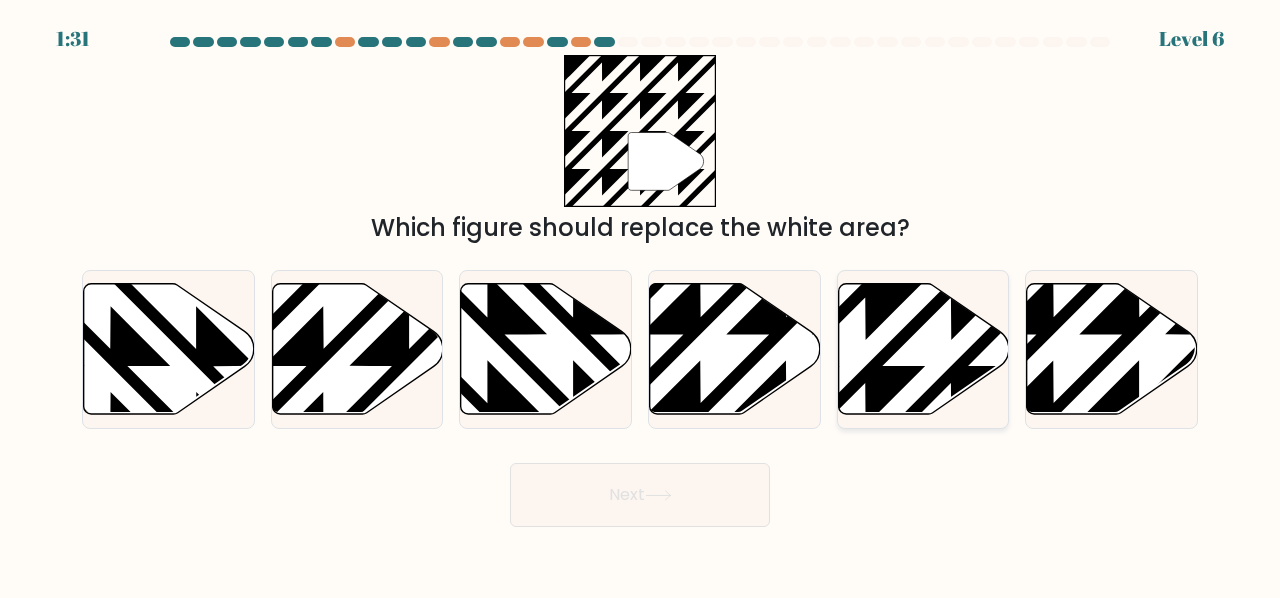click 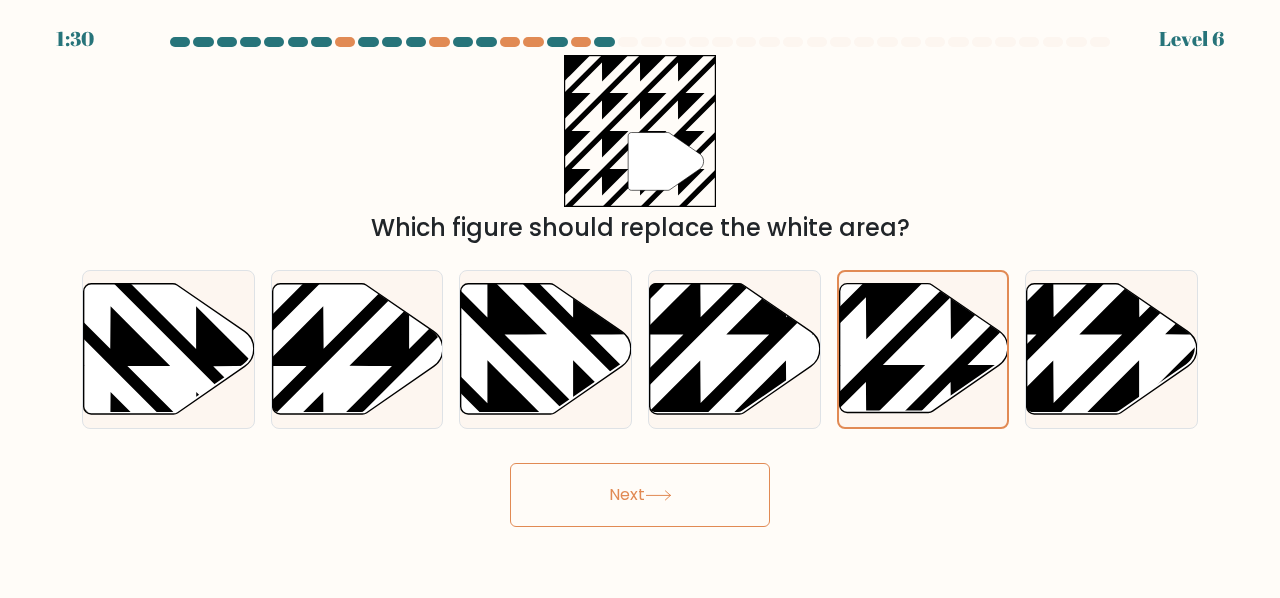 click on "Next" at bounding box center [640, 495] 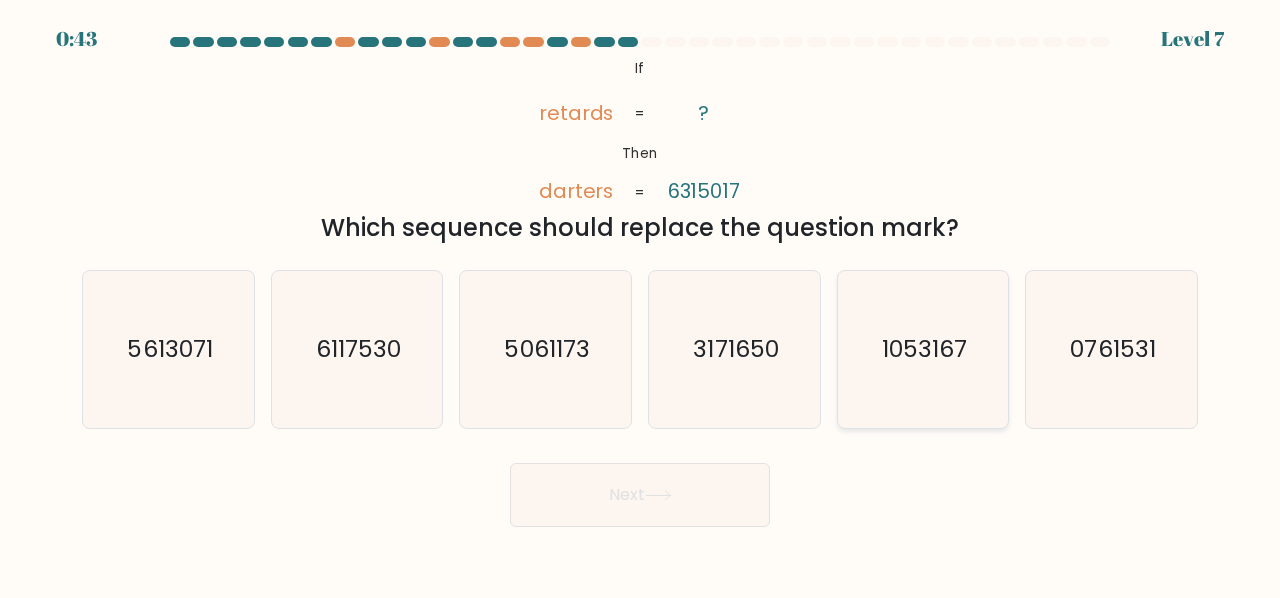 click on "1053167" 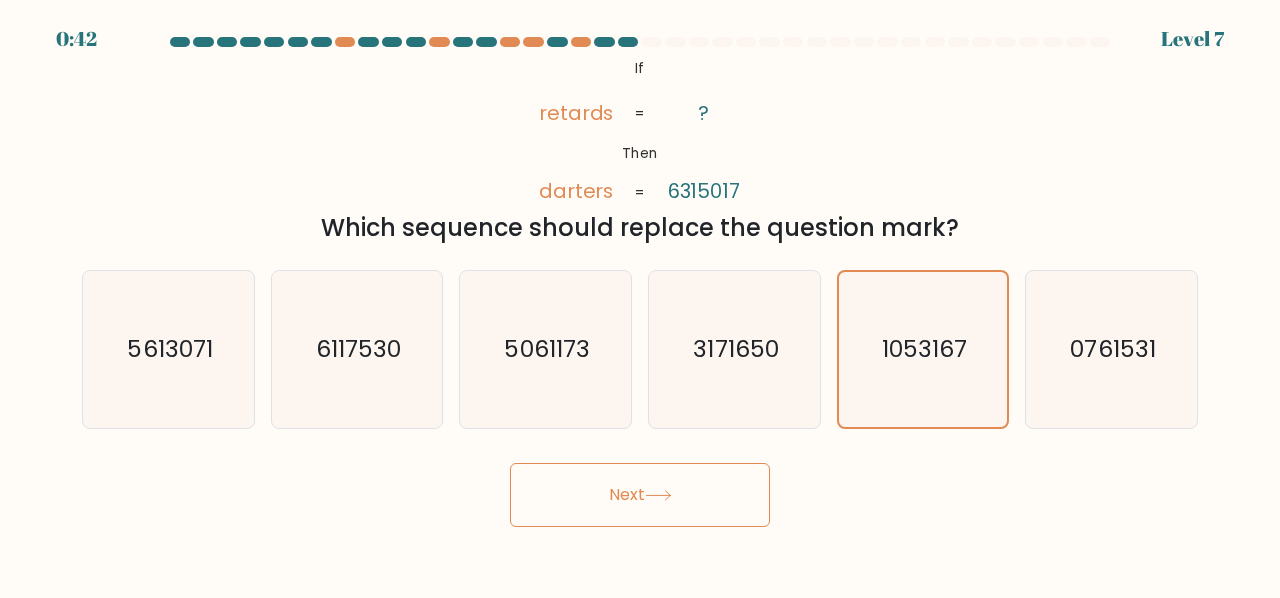 click on "Next" at bounding box center [640, 495] 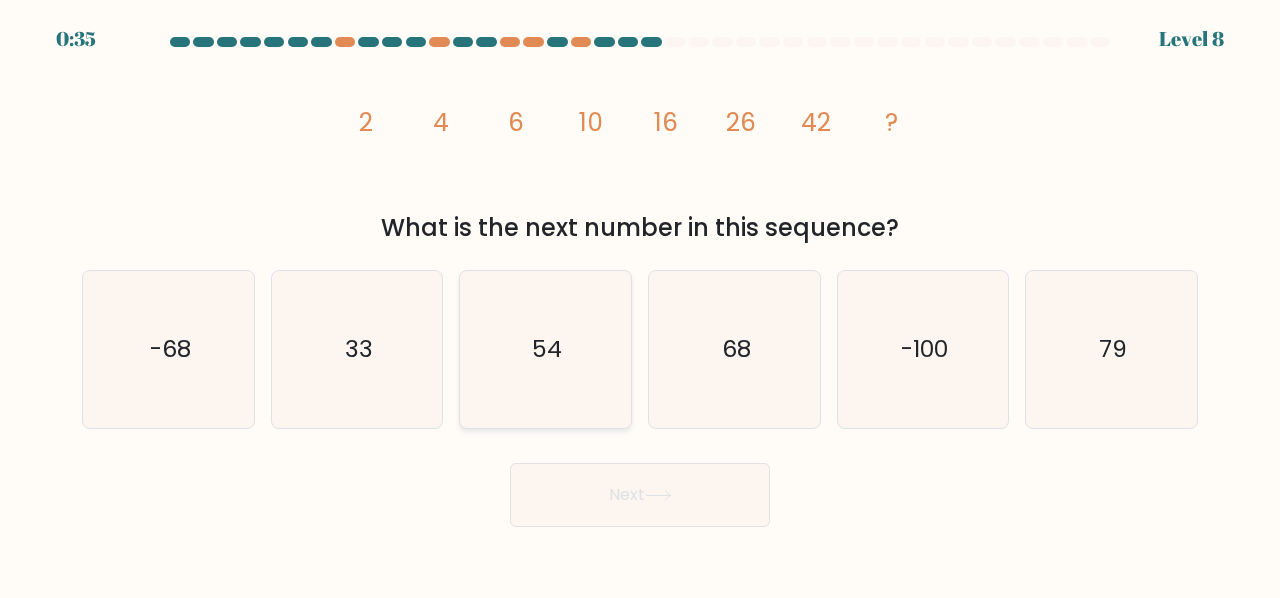 click on "54" 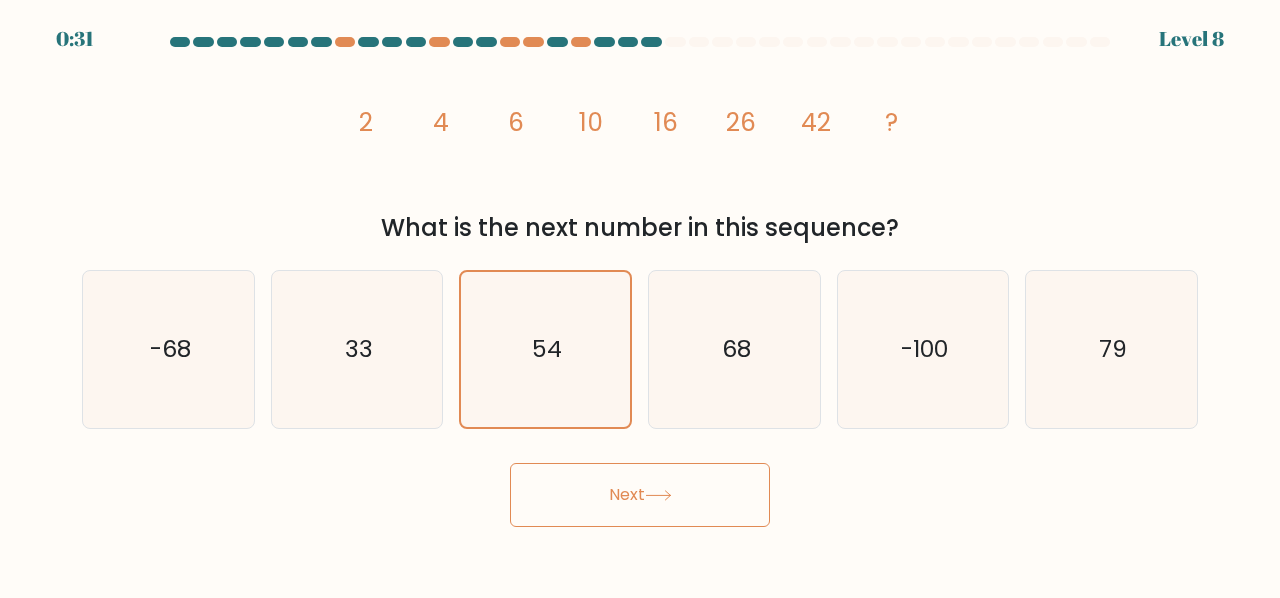 click on "Next" at bounding box center [640, 495] 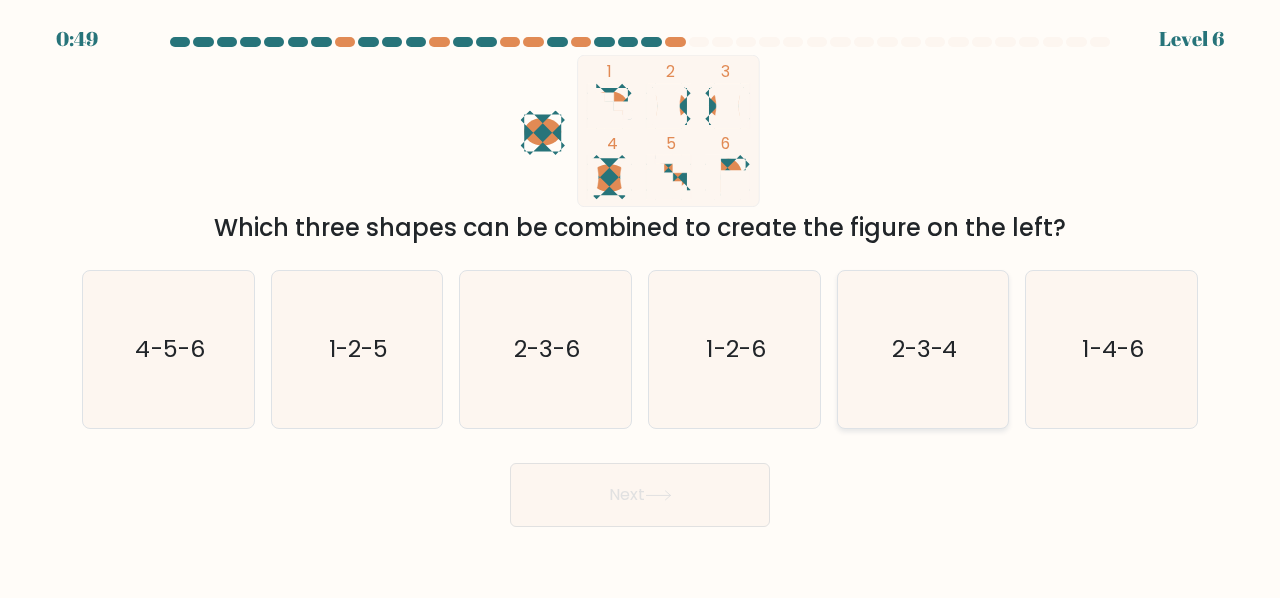 click on "2-3-4" 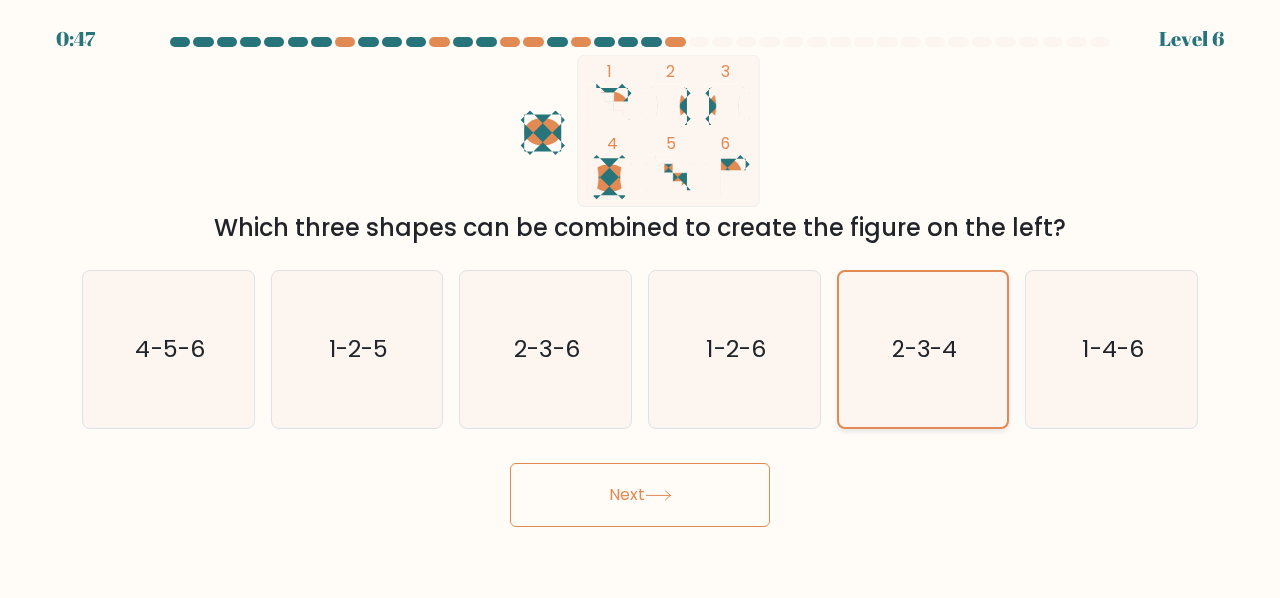 click on "2-3-4" 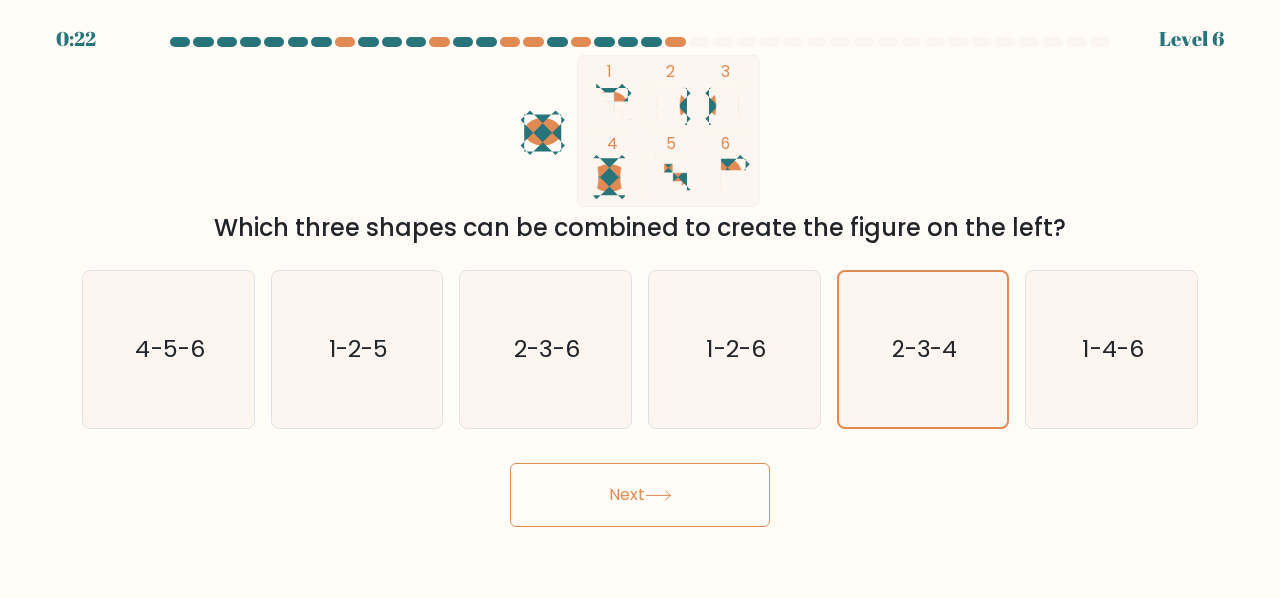 click on "Next" at bounding box center [640, 495] 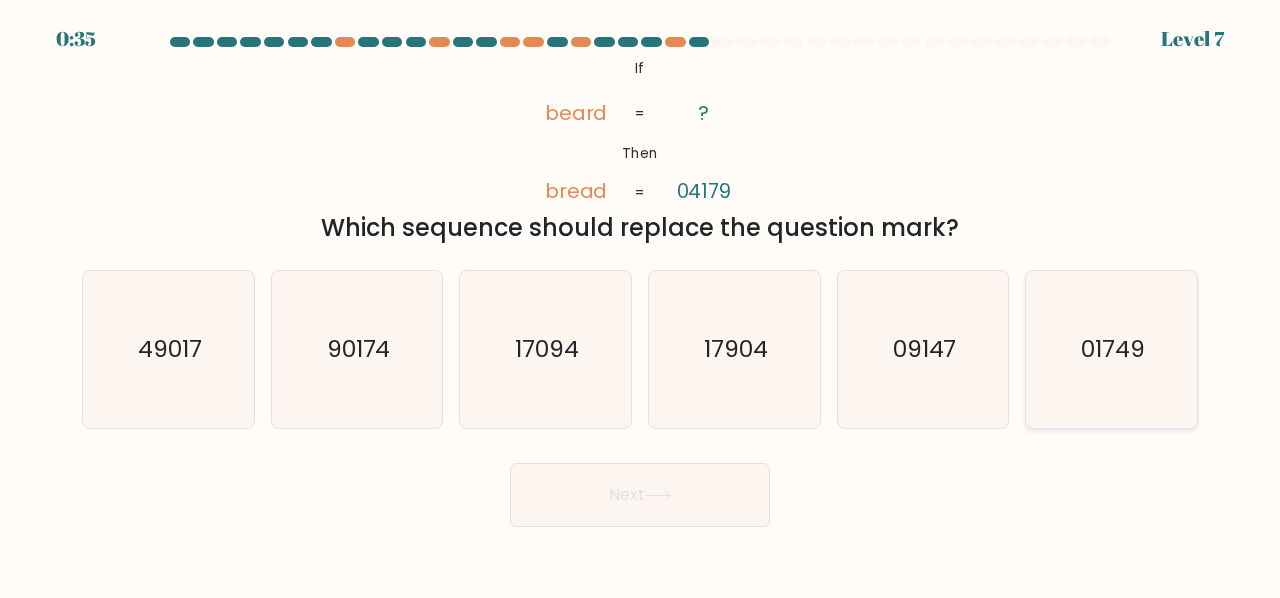 click on "01749" 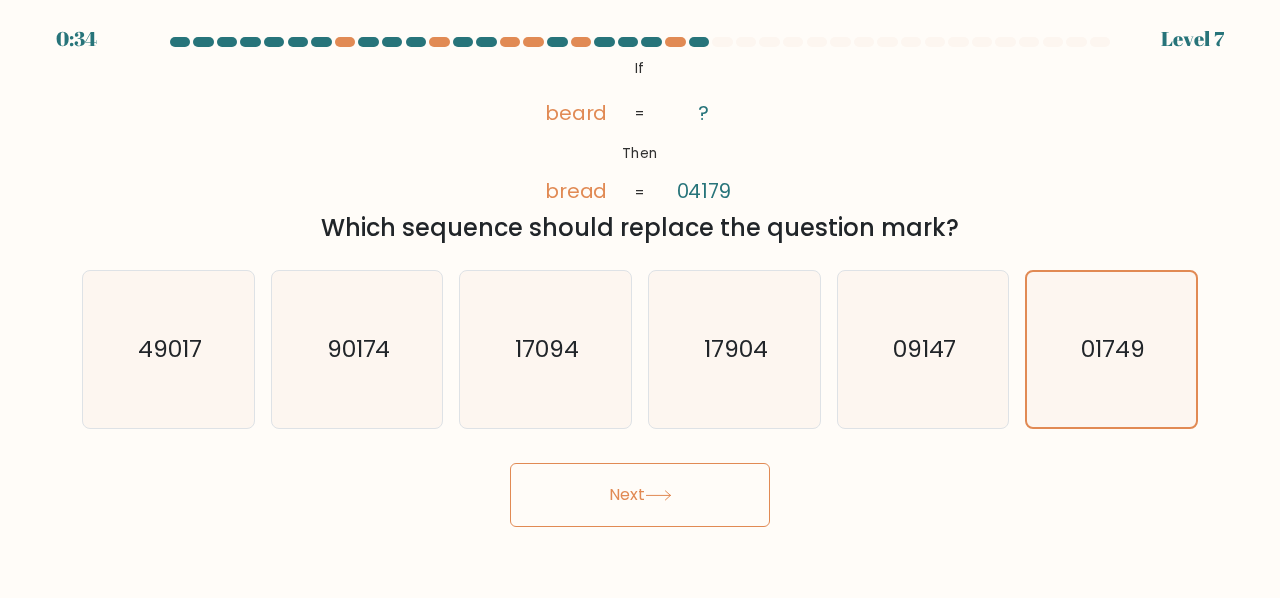 click on "Next" at bounding box center [640, 495] 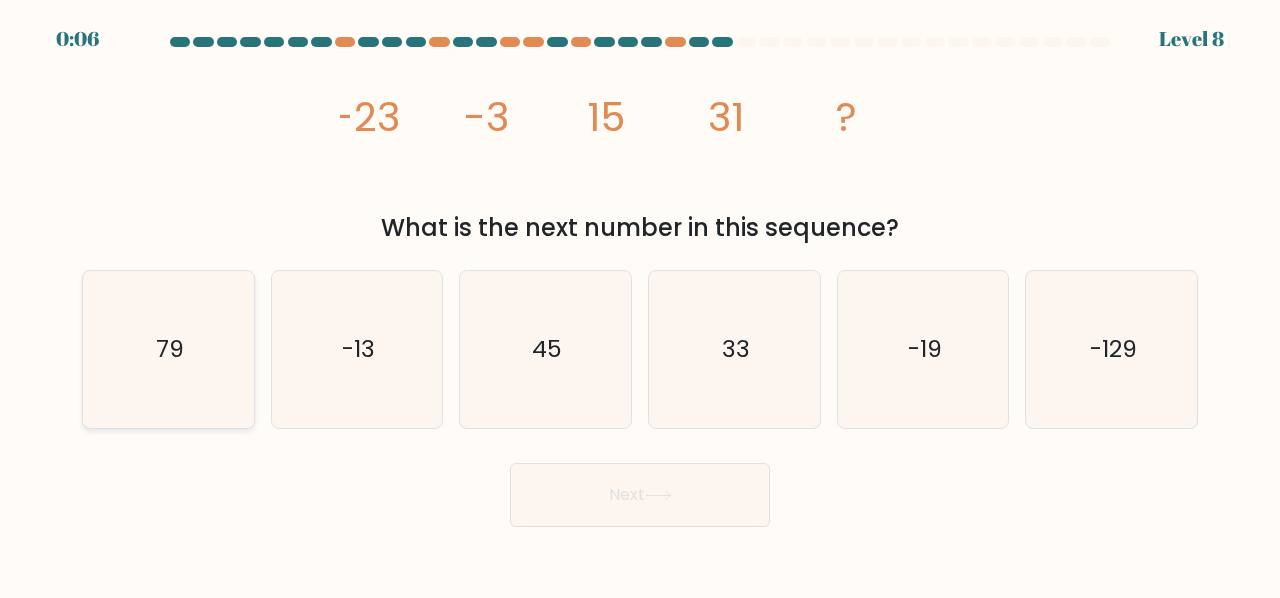 click on "79" 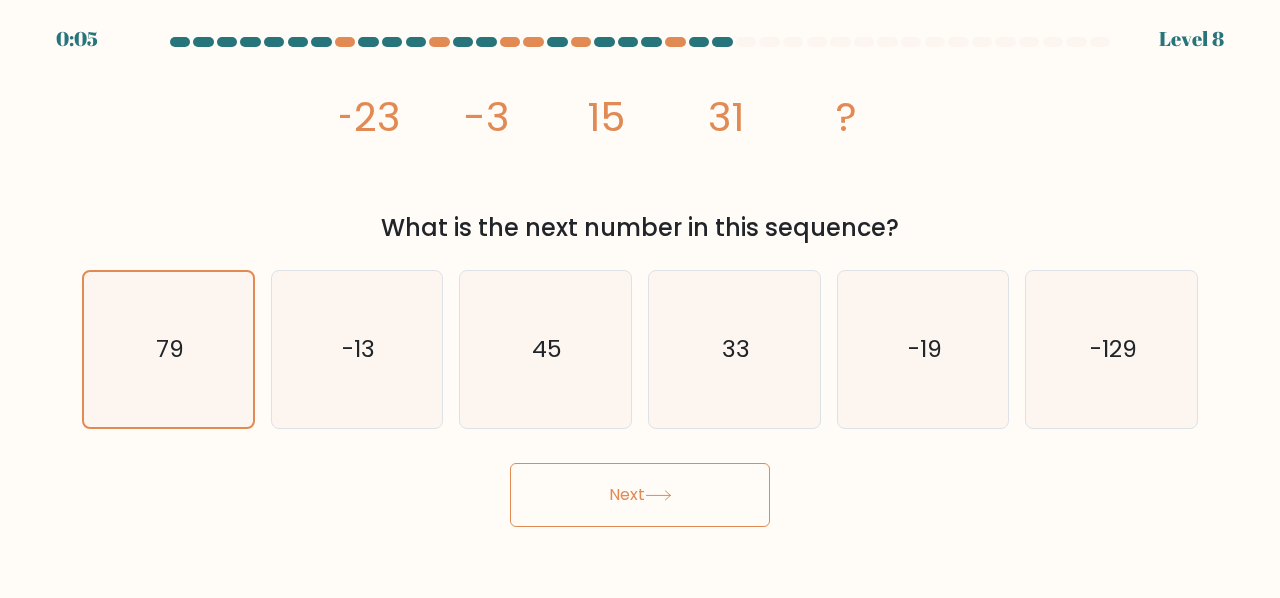 click on "Next" at bounding box center (640, 495) 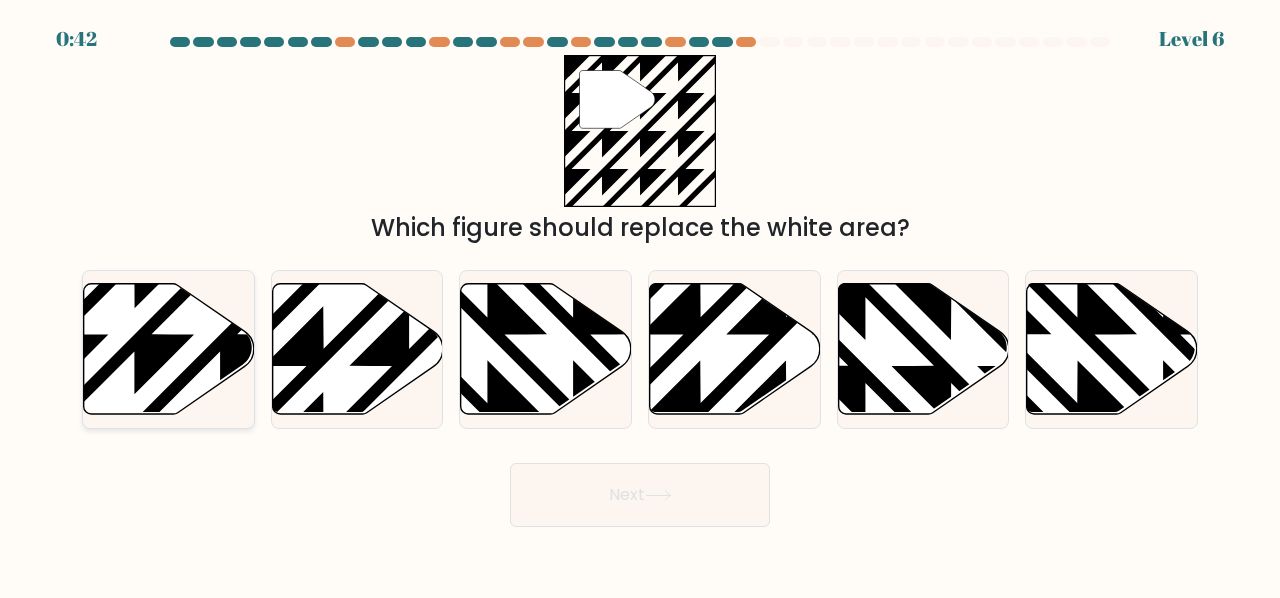 click 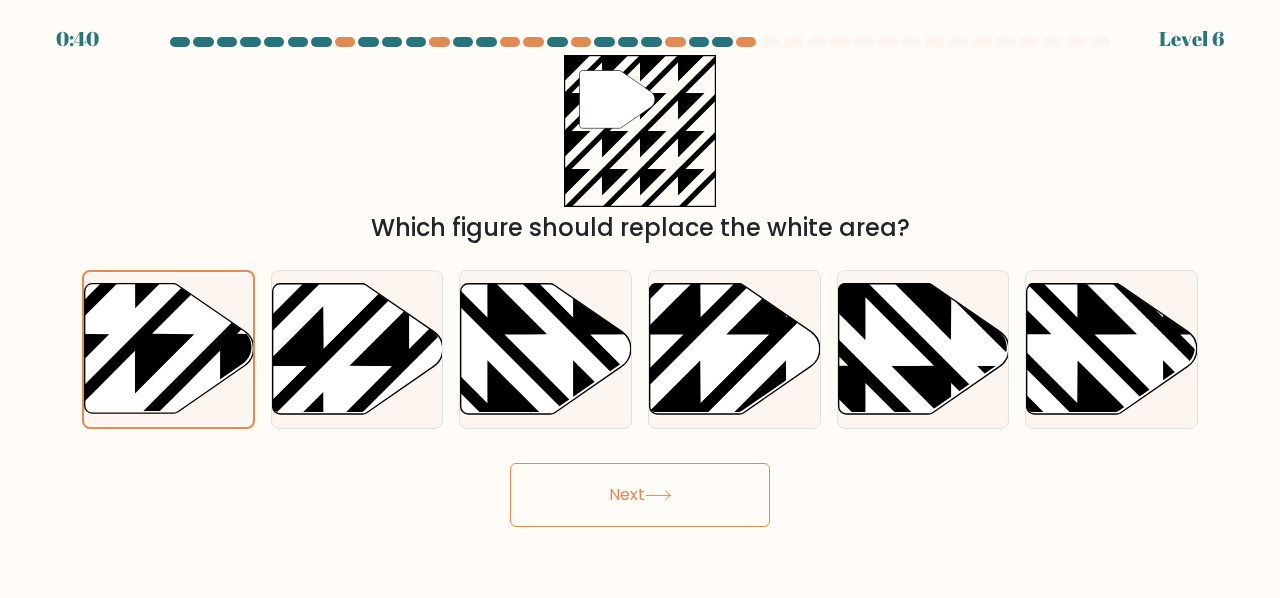 click on "Next" at bounding box center (640, 495) 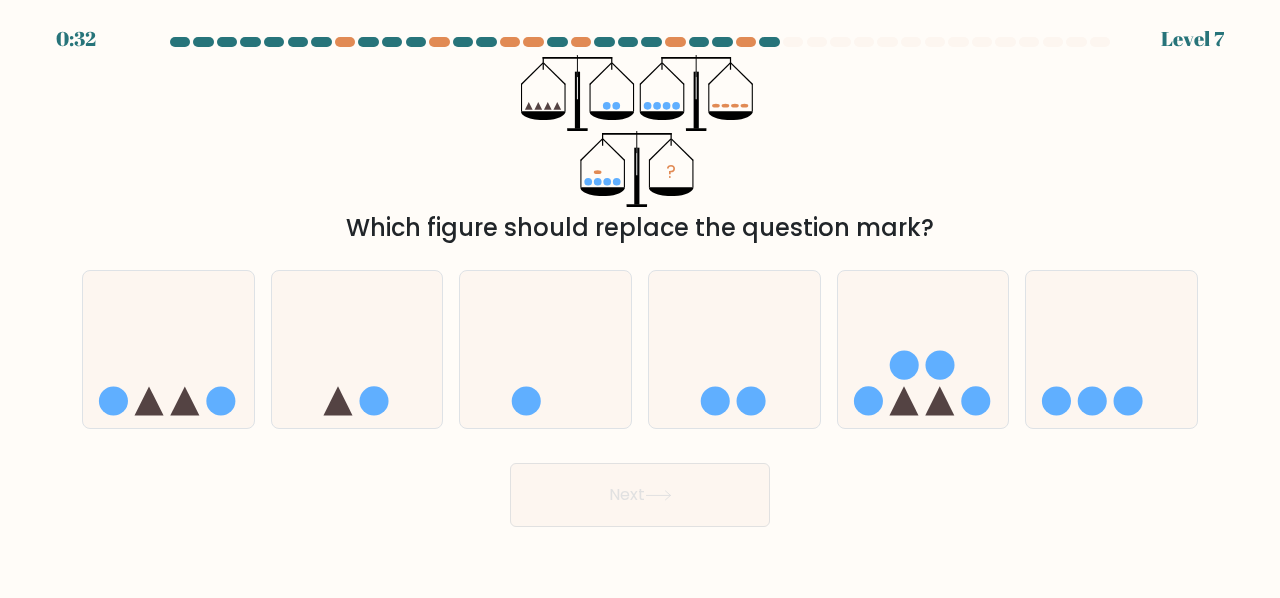 click on "?
Which figure should replace the question mark?" at bounding box center [640, 150] 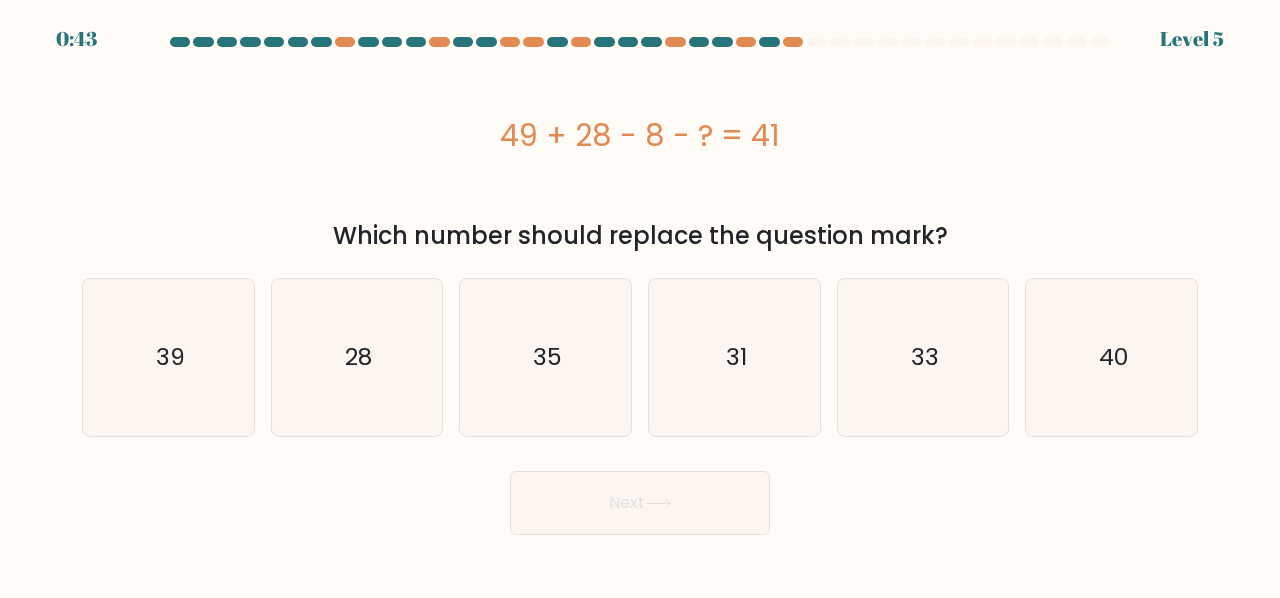 scroll, scrollTop: 0, scrollLeft: 0, axis: both 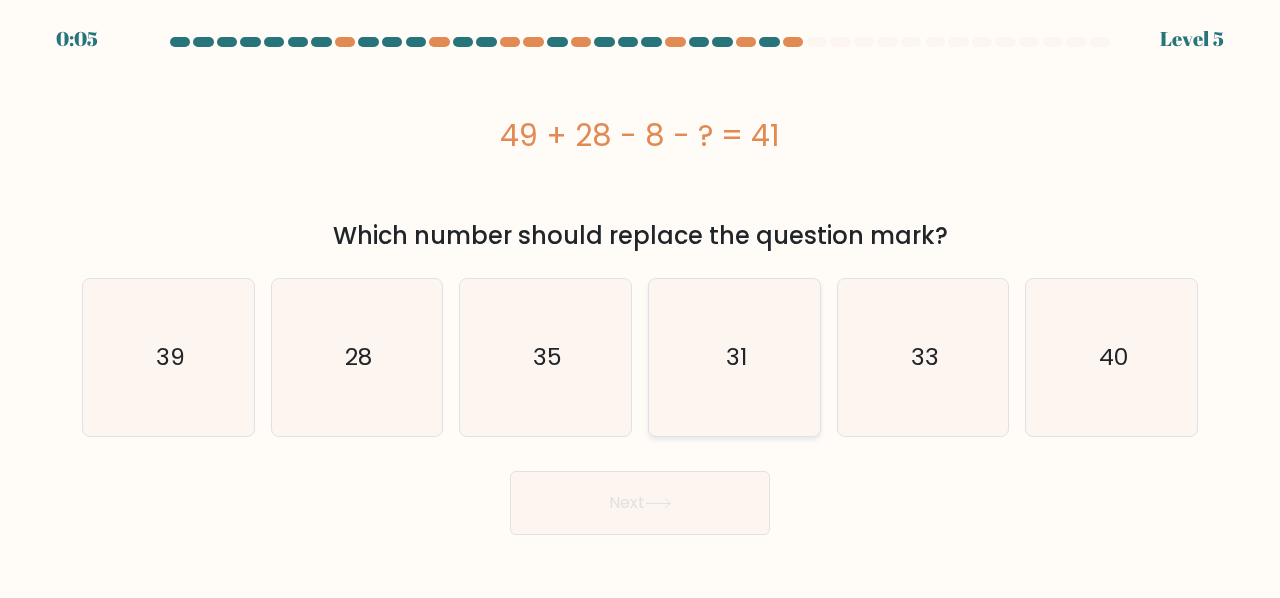 click on "31" 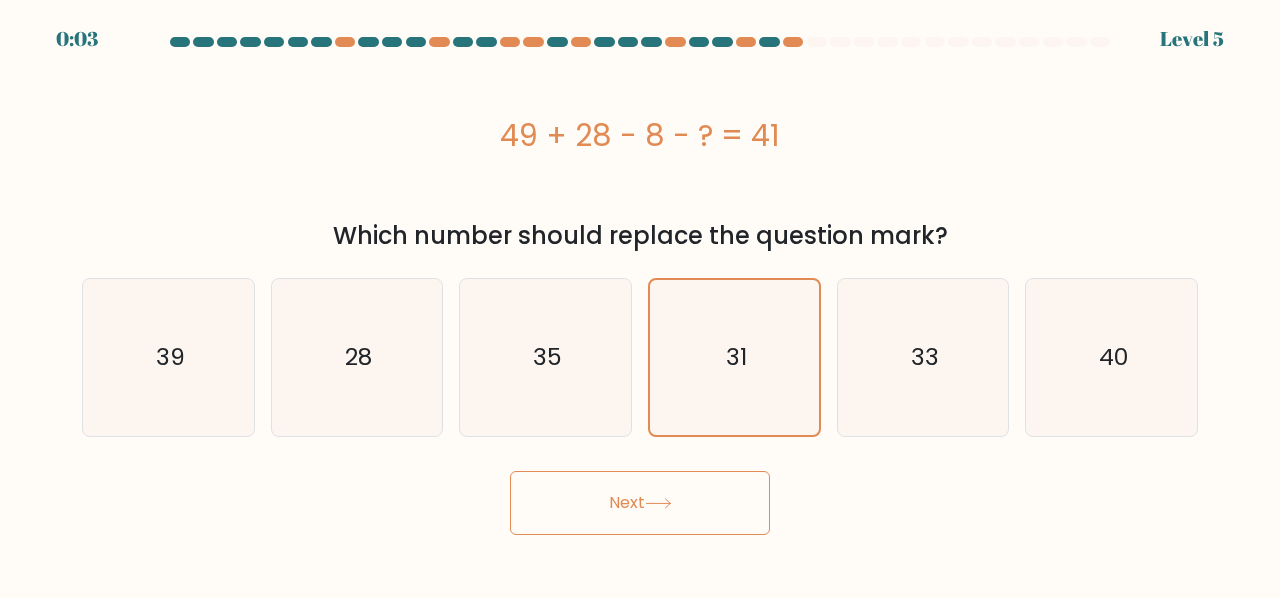 click on "Next" at bounding box center (640, 503) 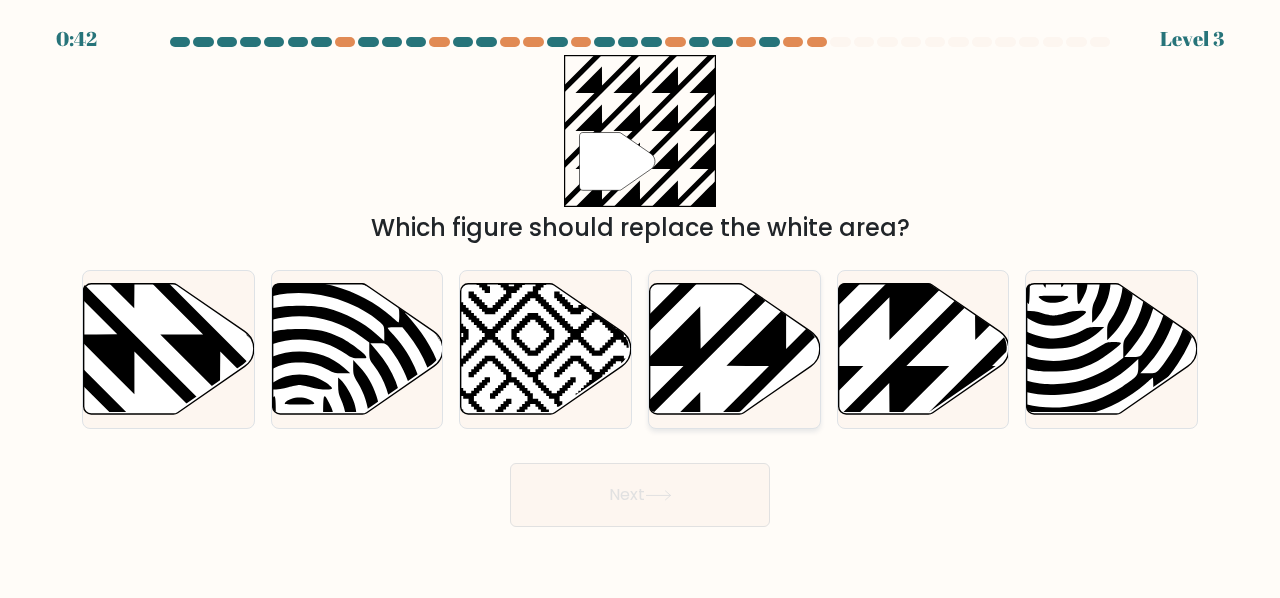 click 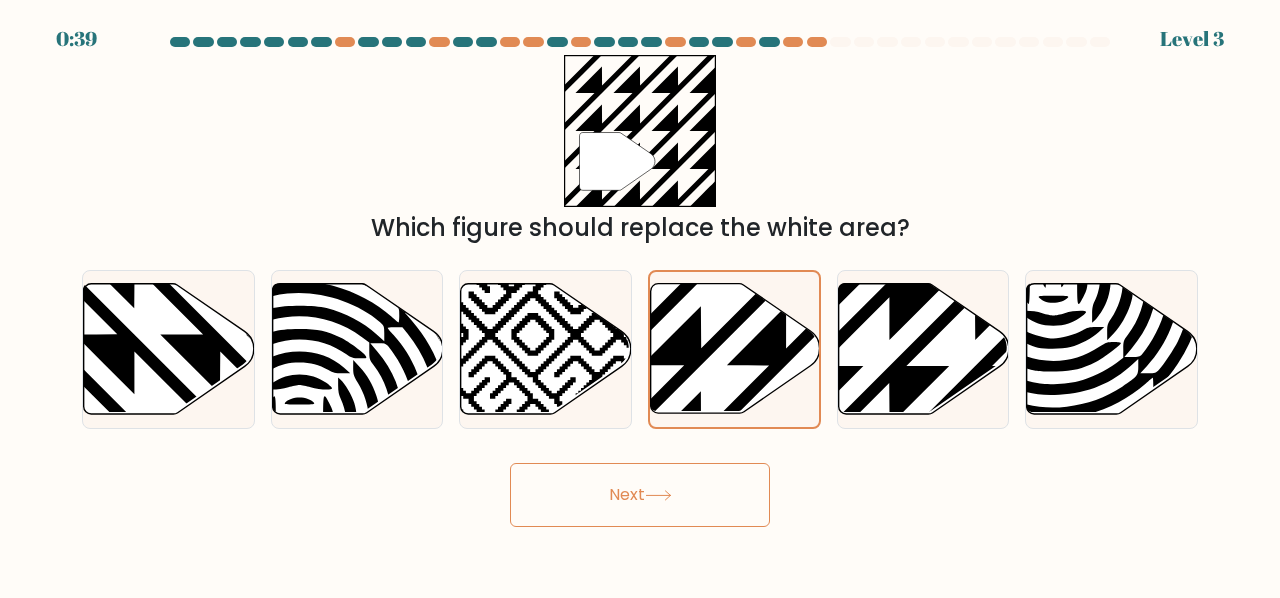 click on "Next" at bounding box center (640, 495) 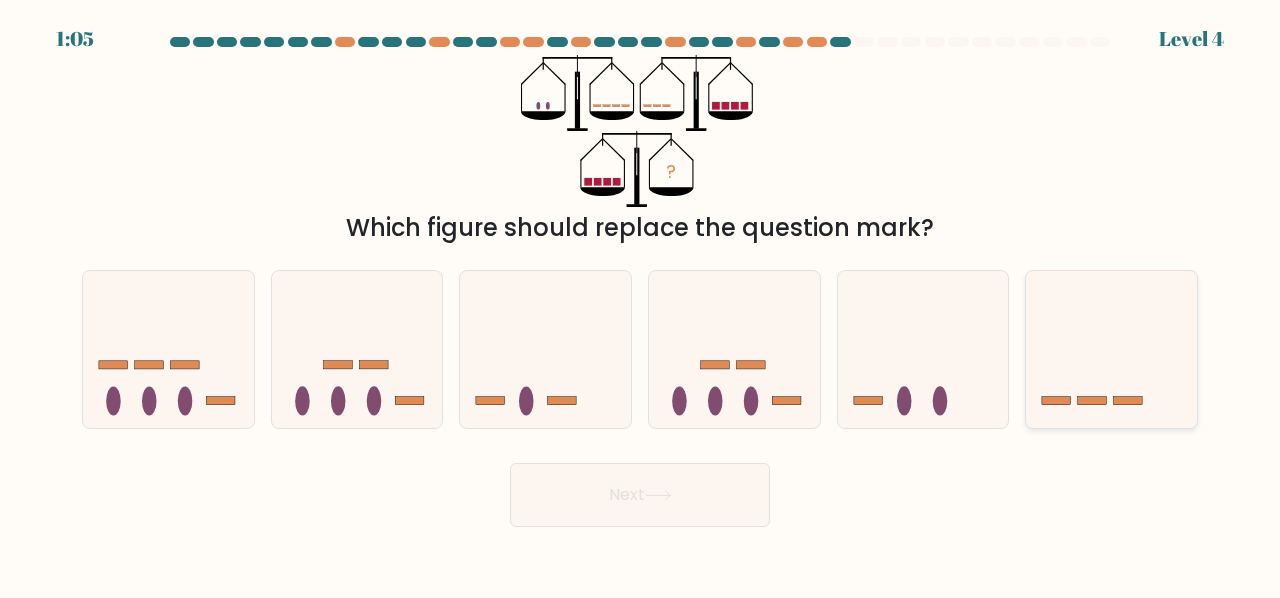 click 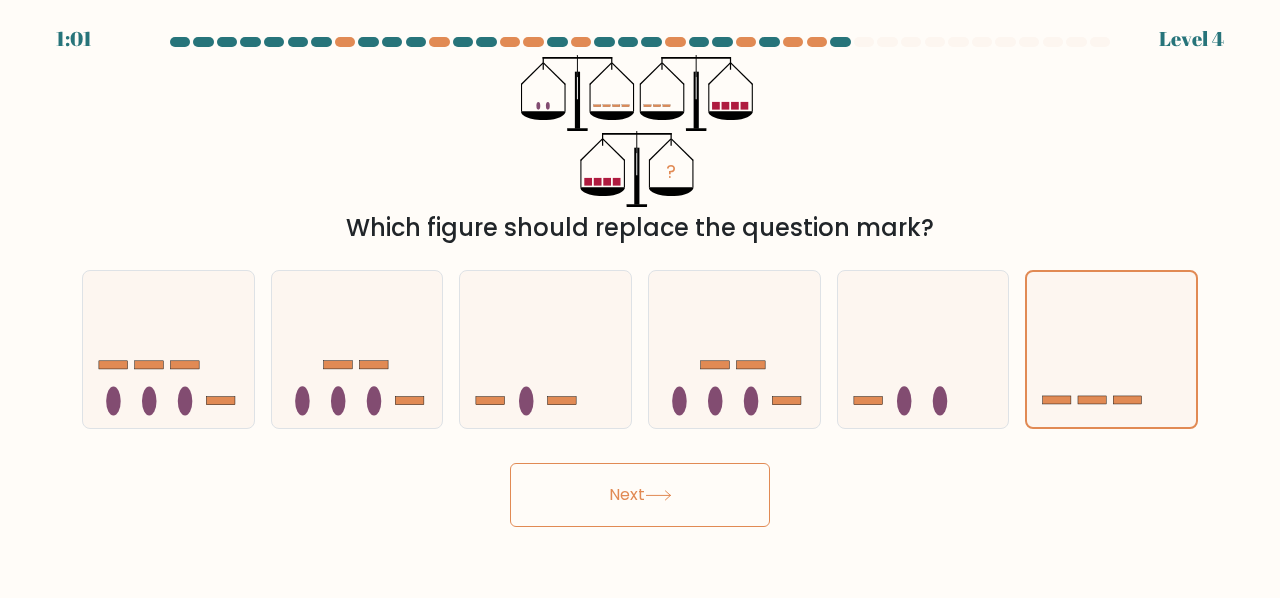 click on "Next" at bounding box center (640, 495) 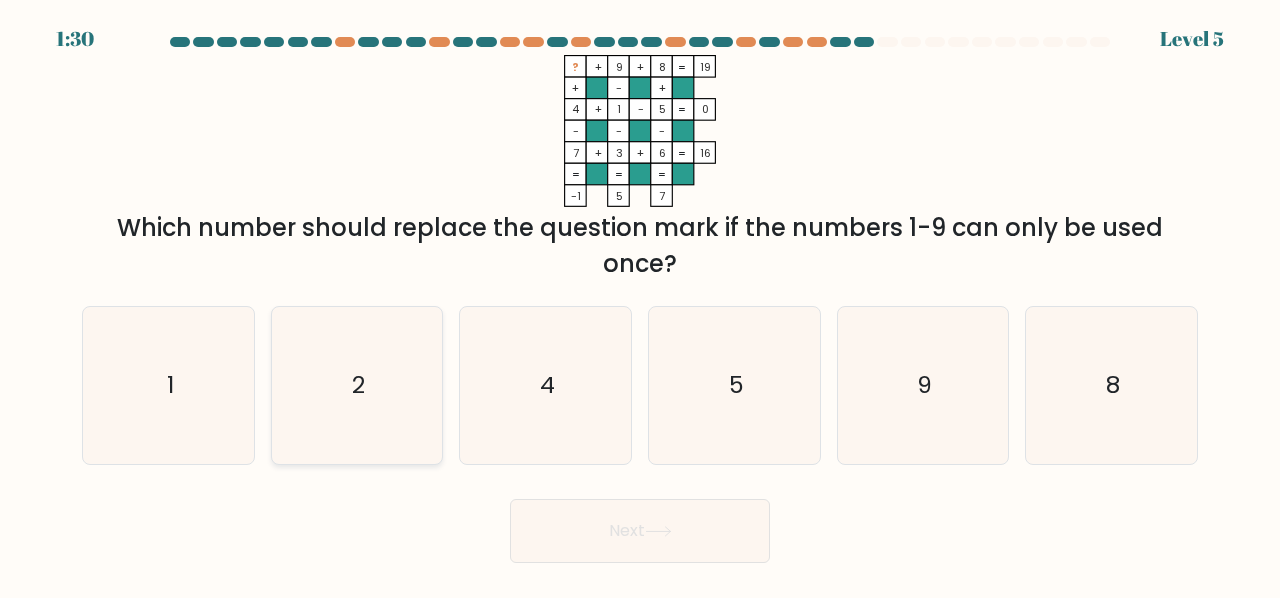 click on "2" 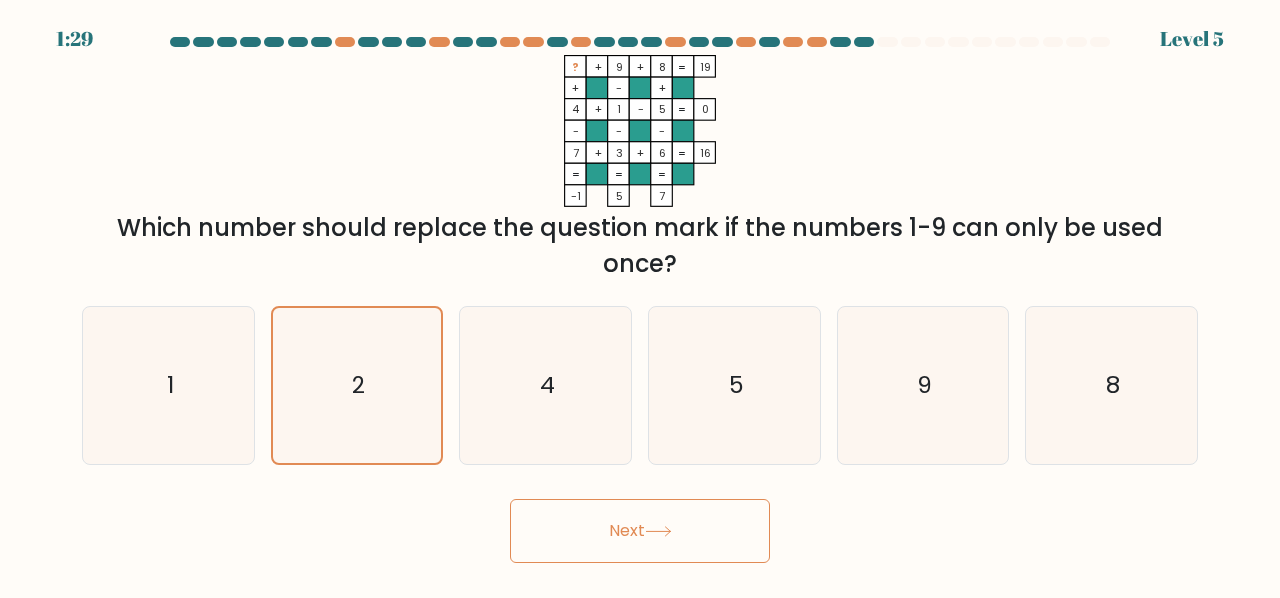 click on "Next" at bounding box center [640, 531] 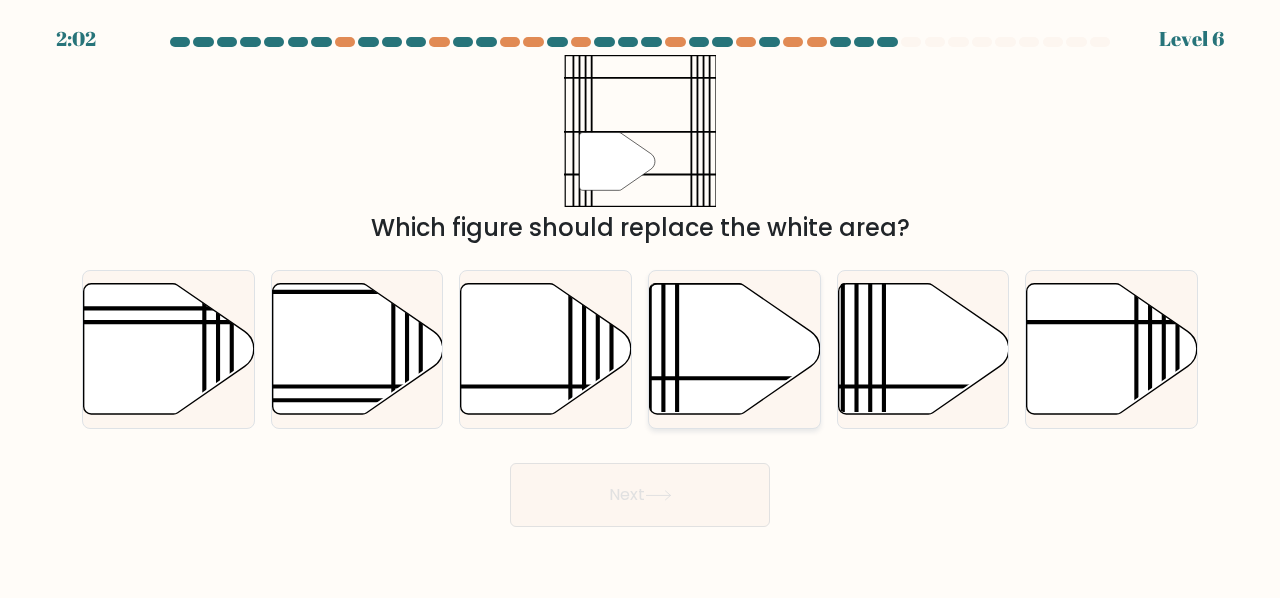 click 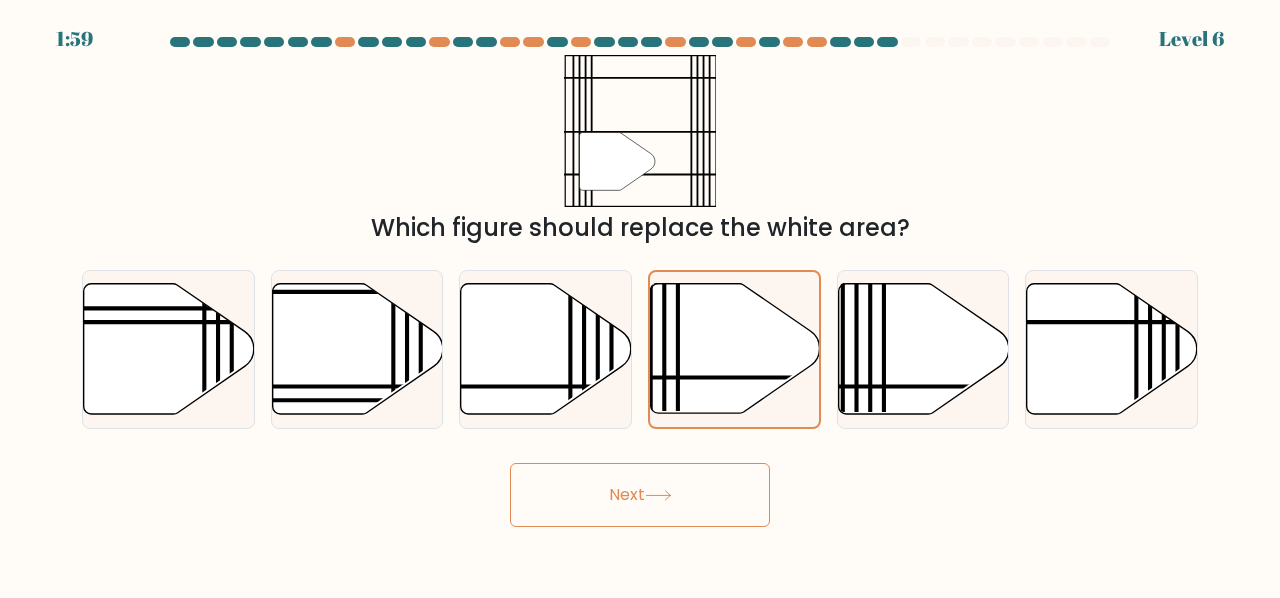 click on "Next" at bounding box center [640, 495] 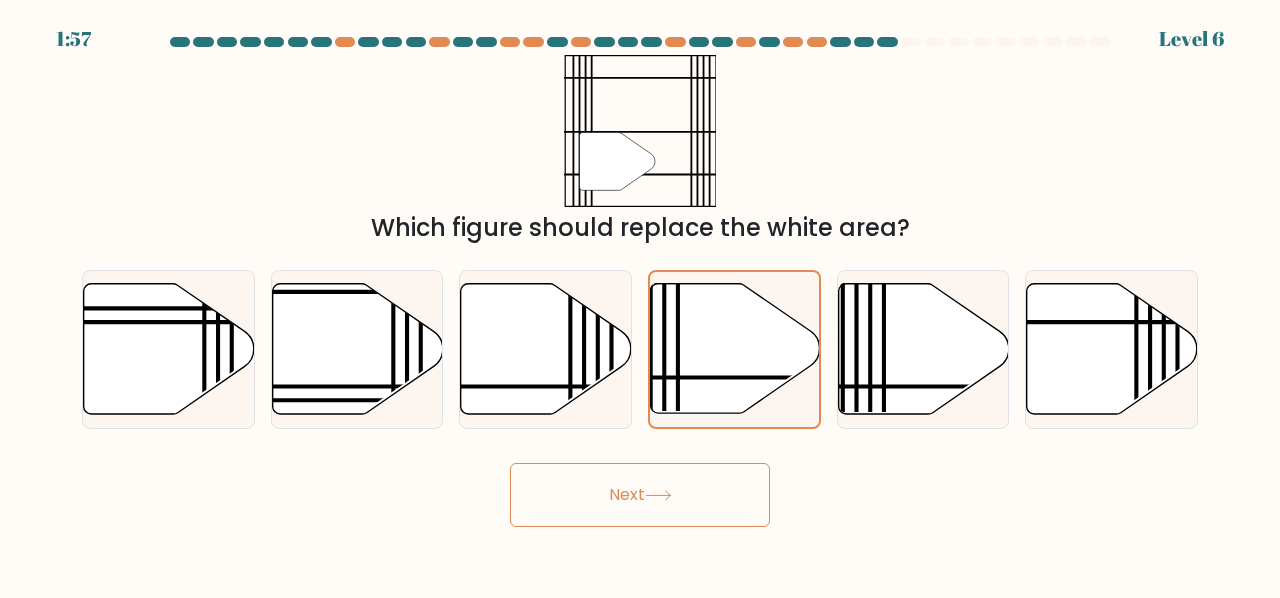 click 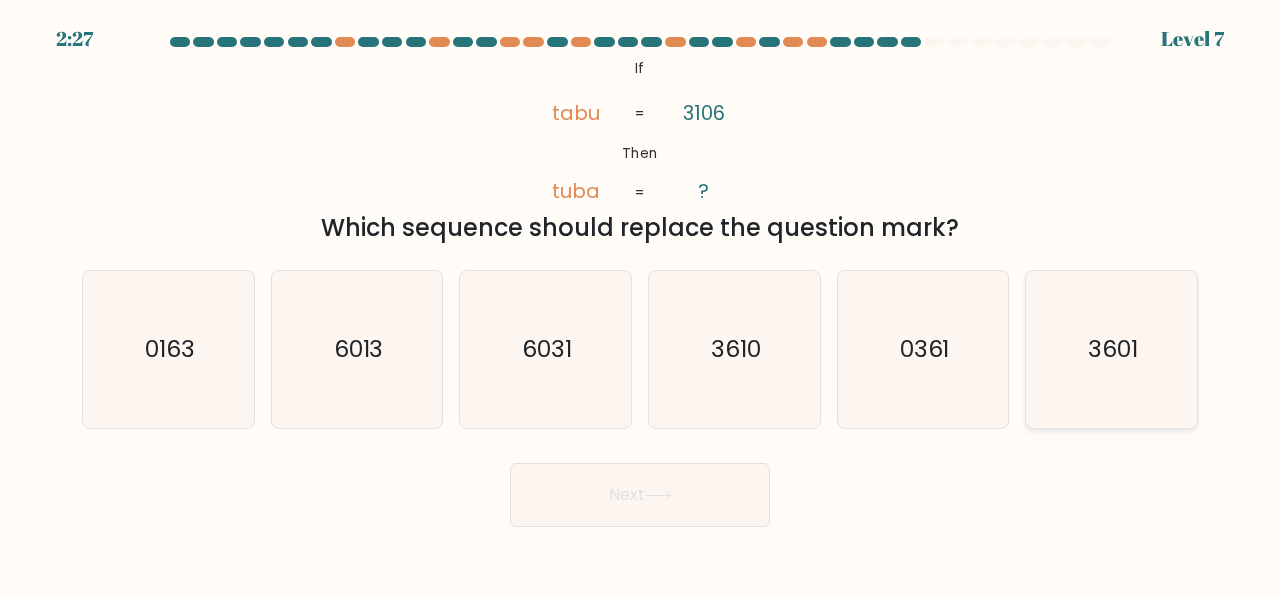 click on "3601" 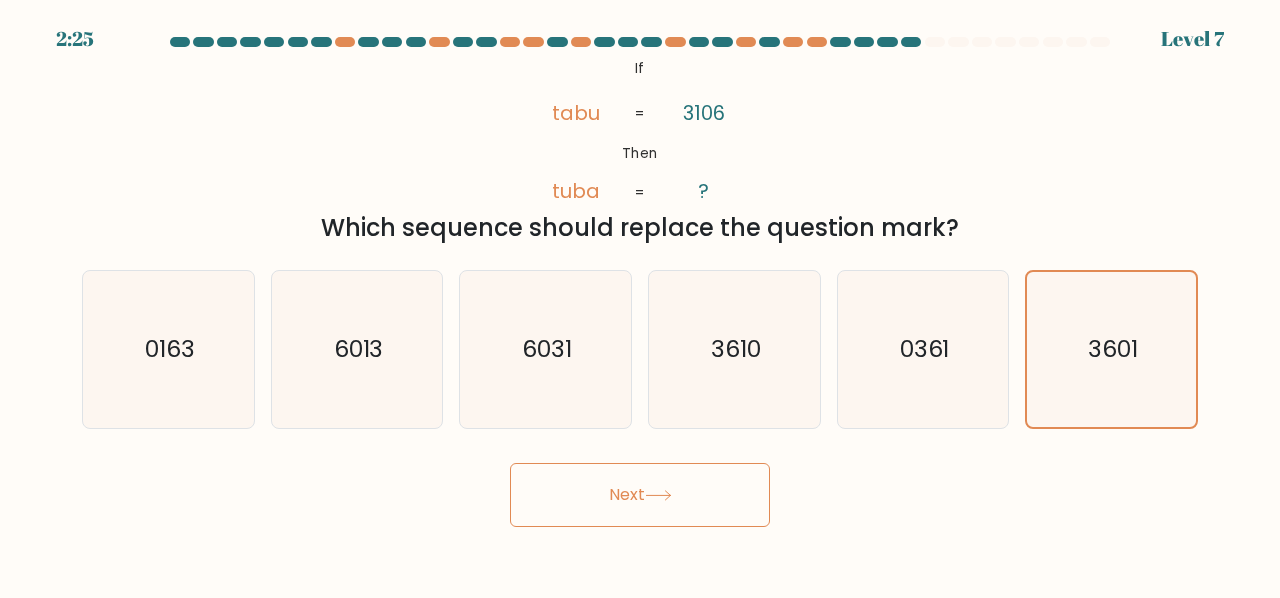click on "Next" at bounding box center [640, 495] 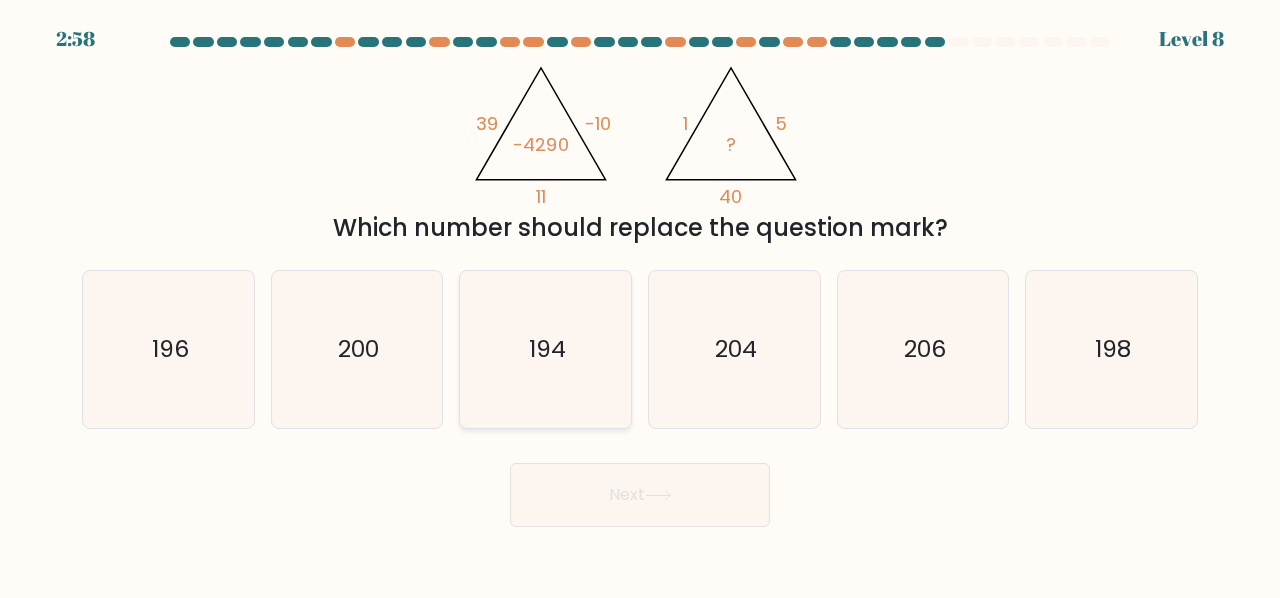 click on "194" 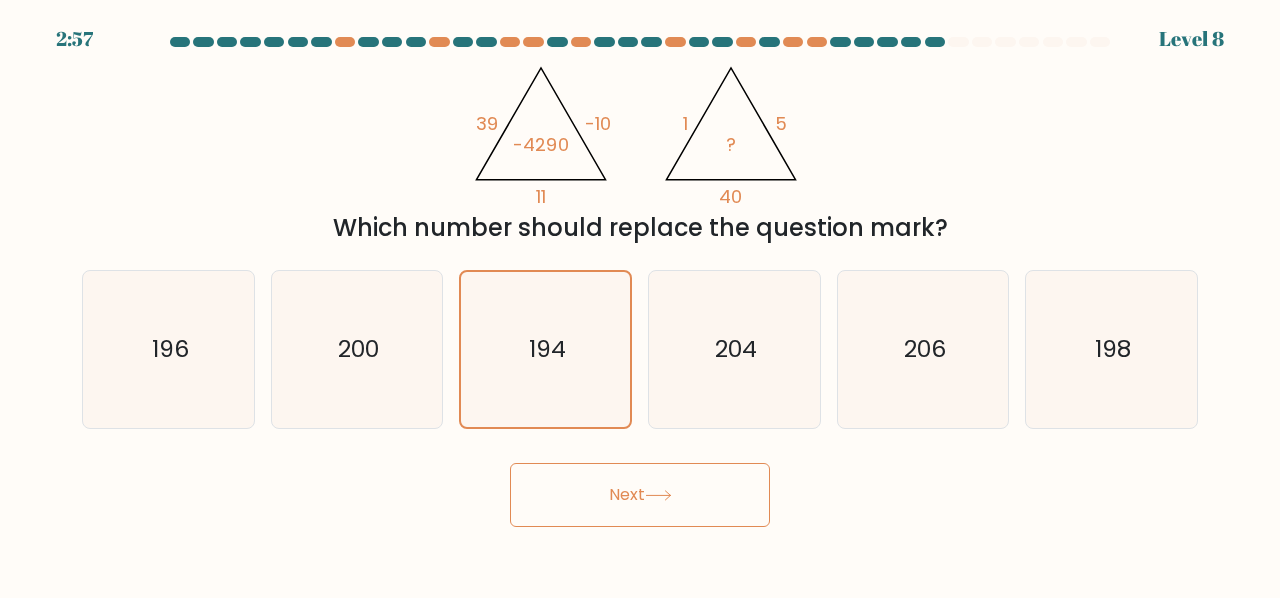 click on "Next" at bounding box center [640, 495] 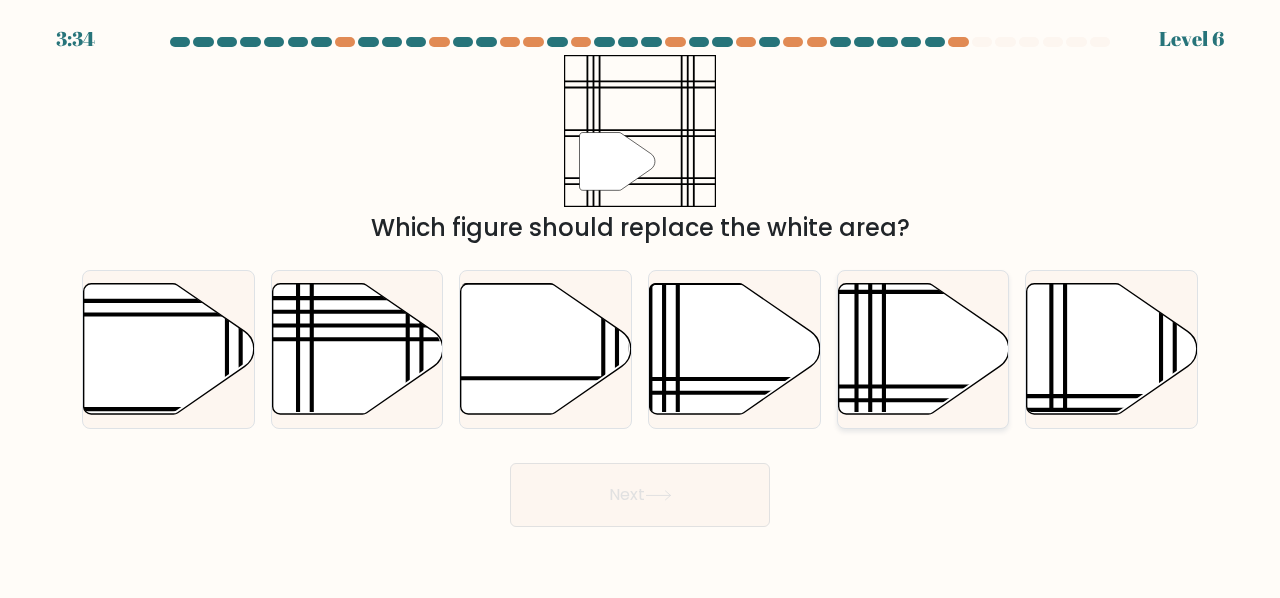 click 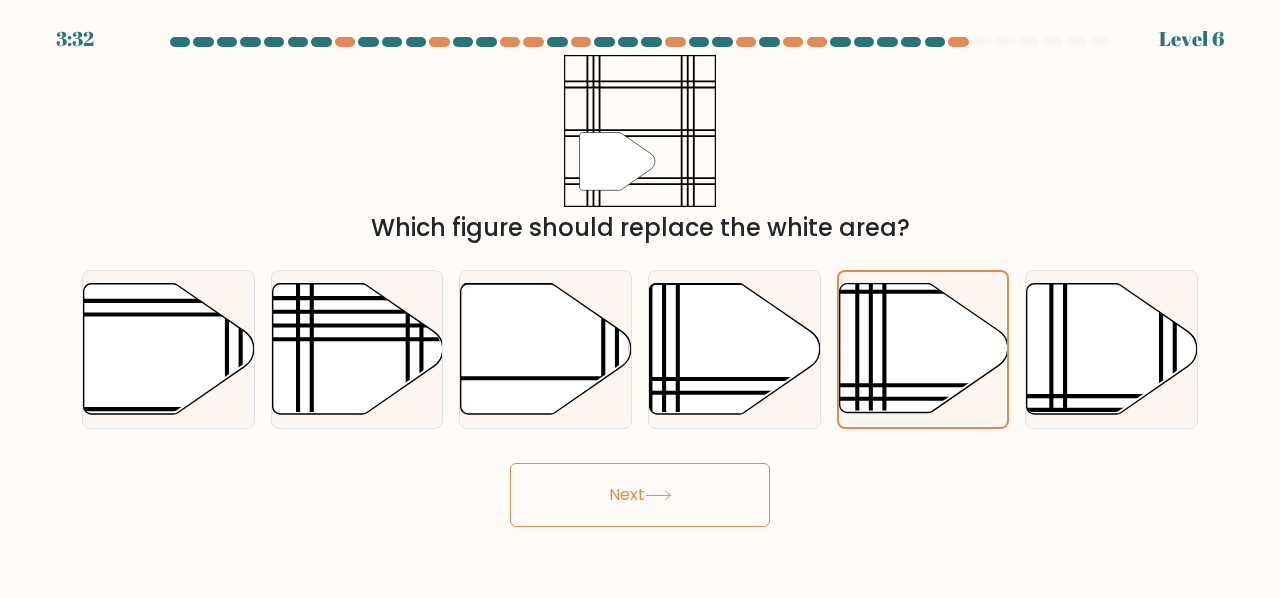 click on "Next" at bounding box center [640, 495] 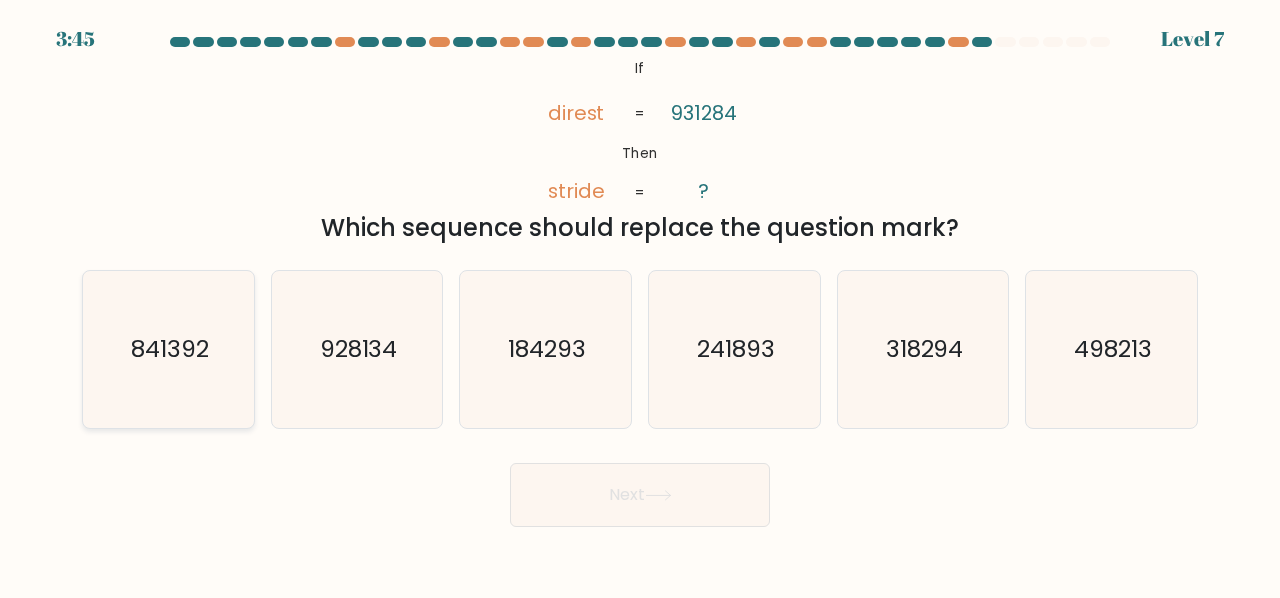 click on "841392" 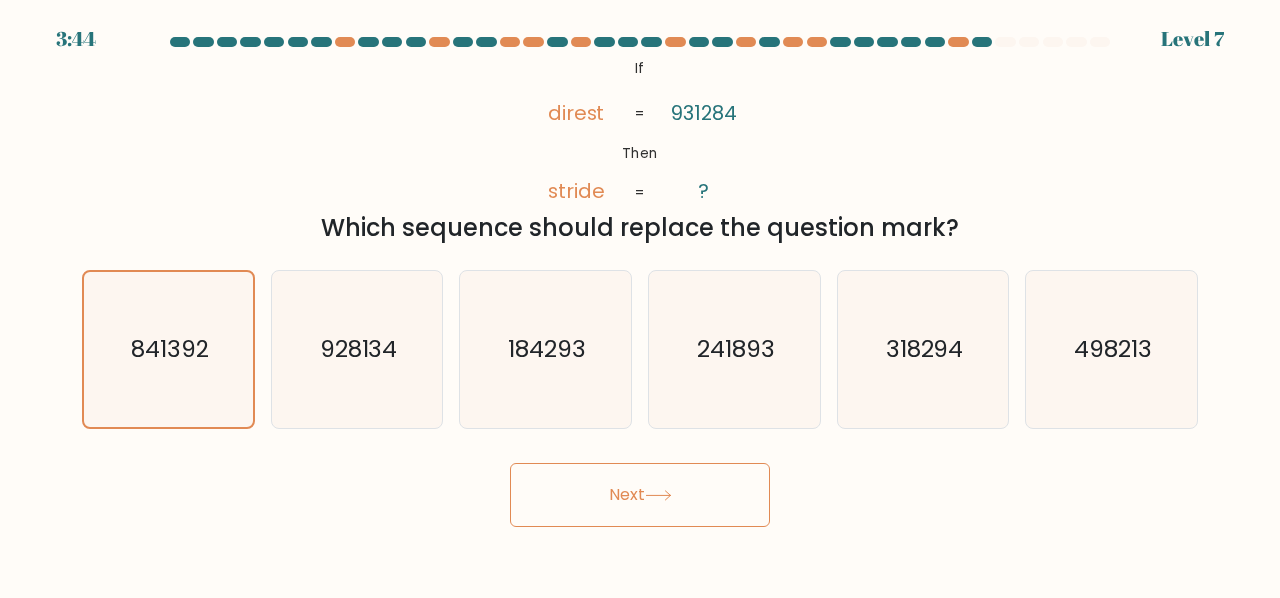 click on "Next" at bounding box center [640, 495] 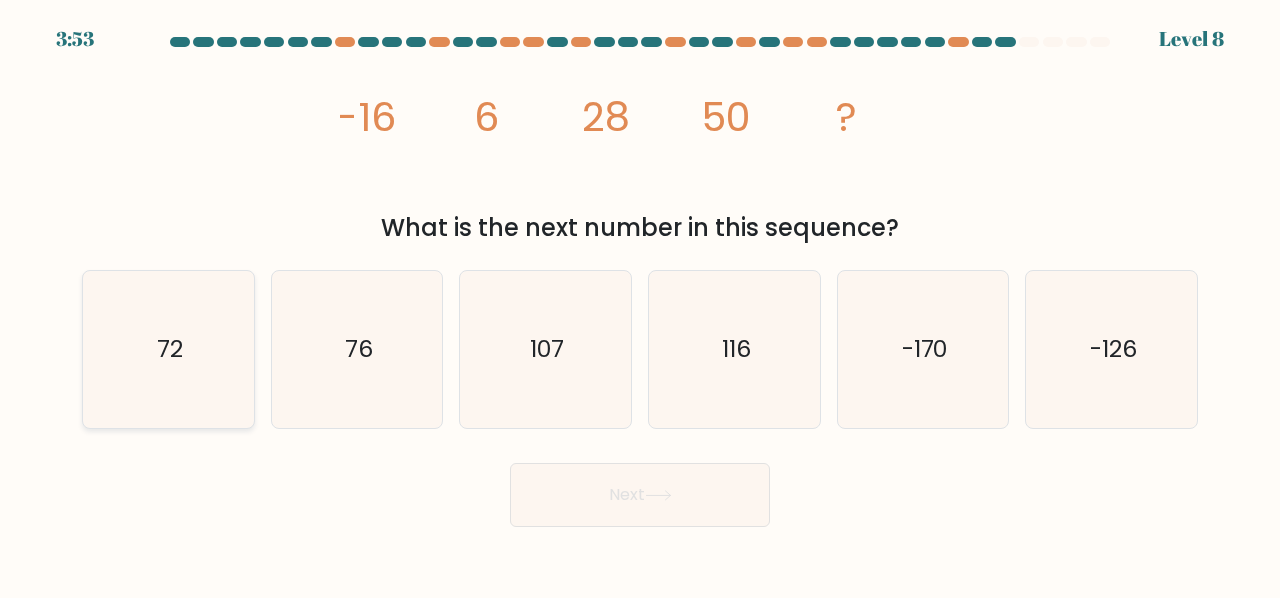 click on "72" 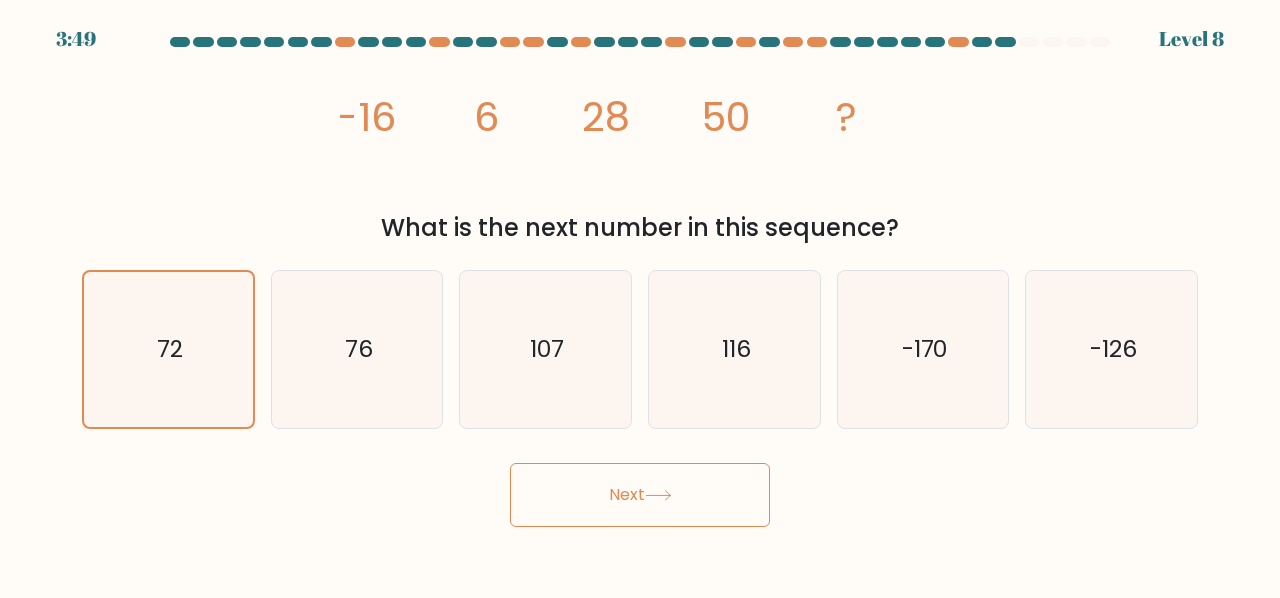 click on "Next" at bounding box center (640, 495) 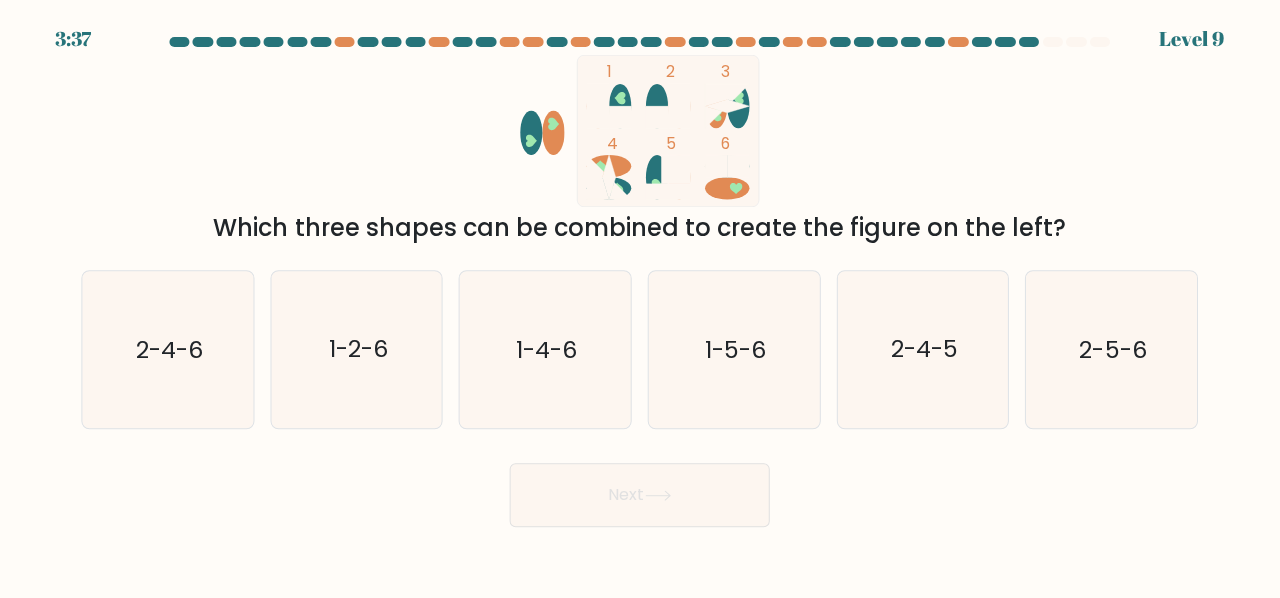 scroll, scrollTop: 0, scrollLeft: 0, axis: both 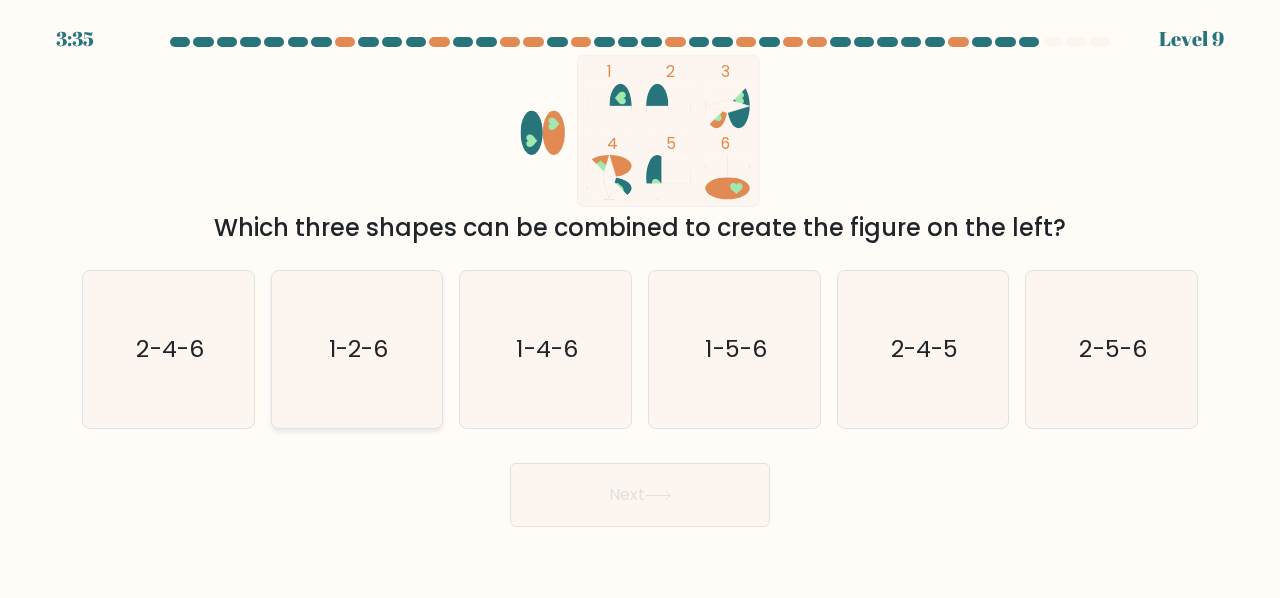 click on "1-2-6" 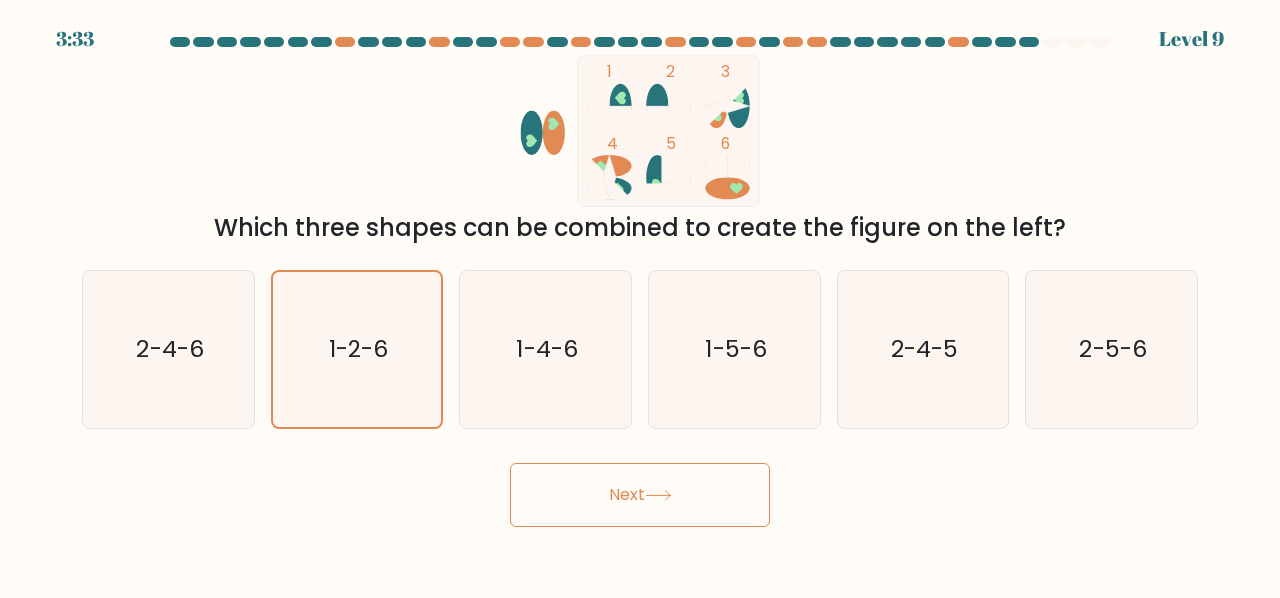 click on "Next" at bounding box center [640, 495] 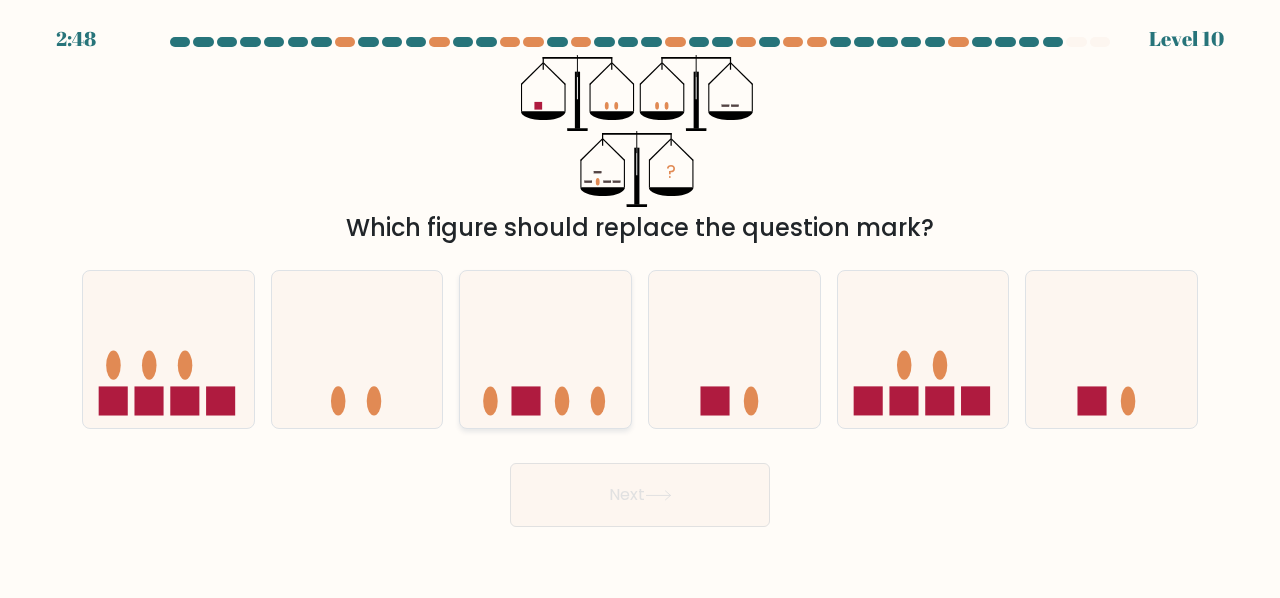 click 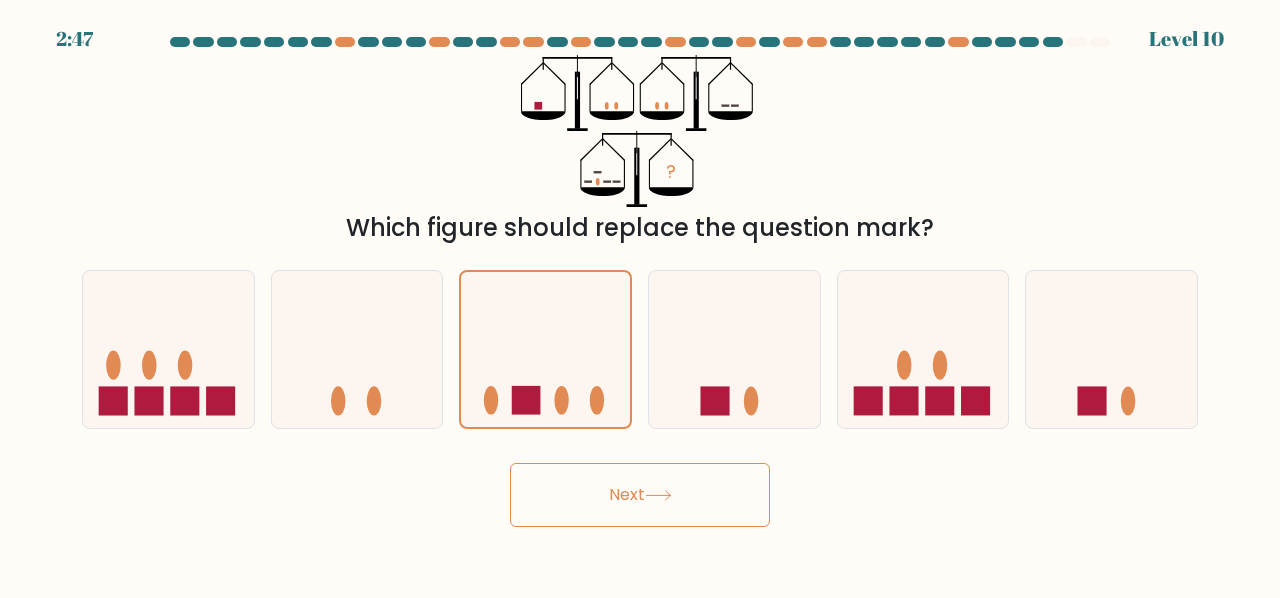 click on "Next" at bounding box center [640, 495] 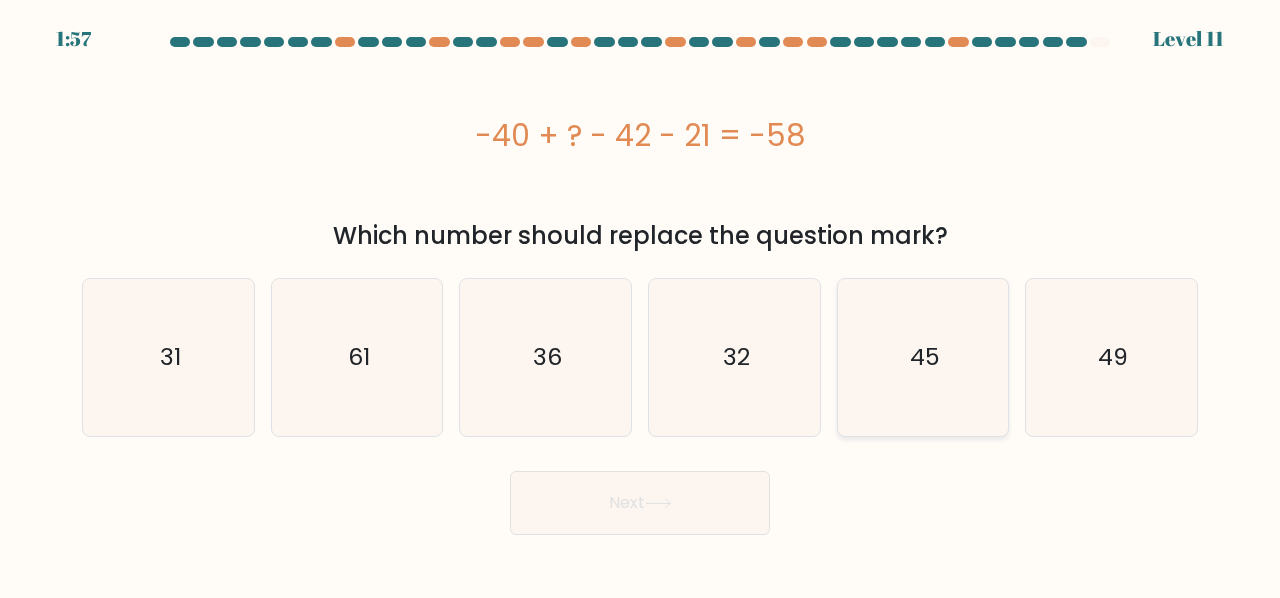 click on "45" 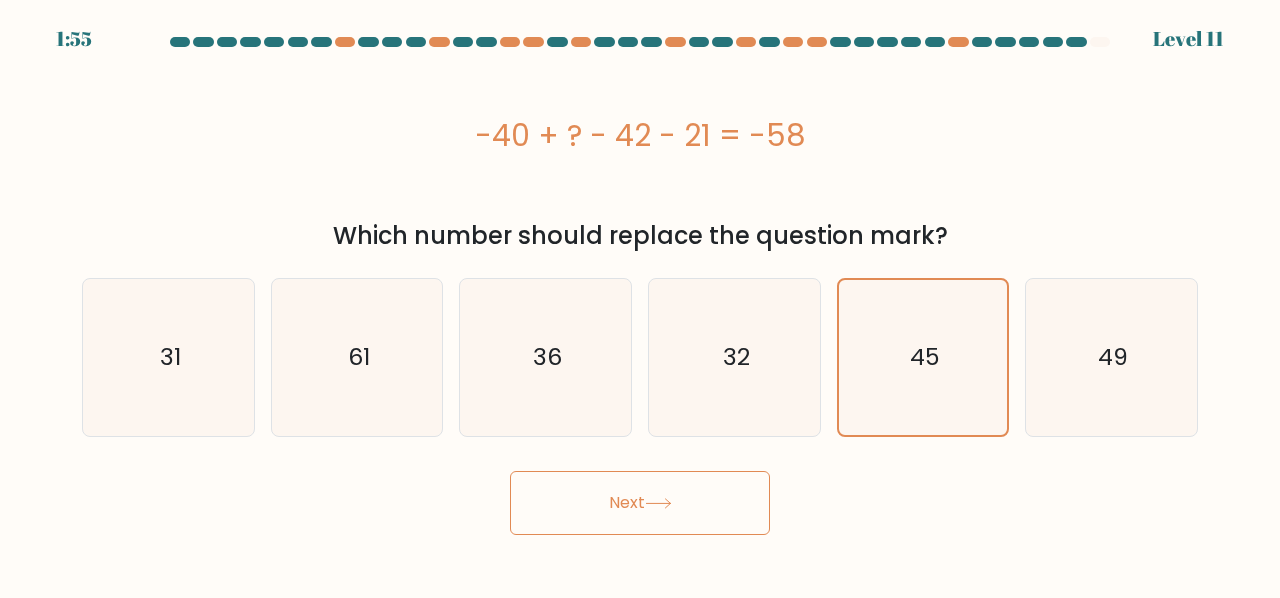 click on "Next" at bounding box center (640, 503) 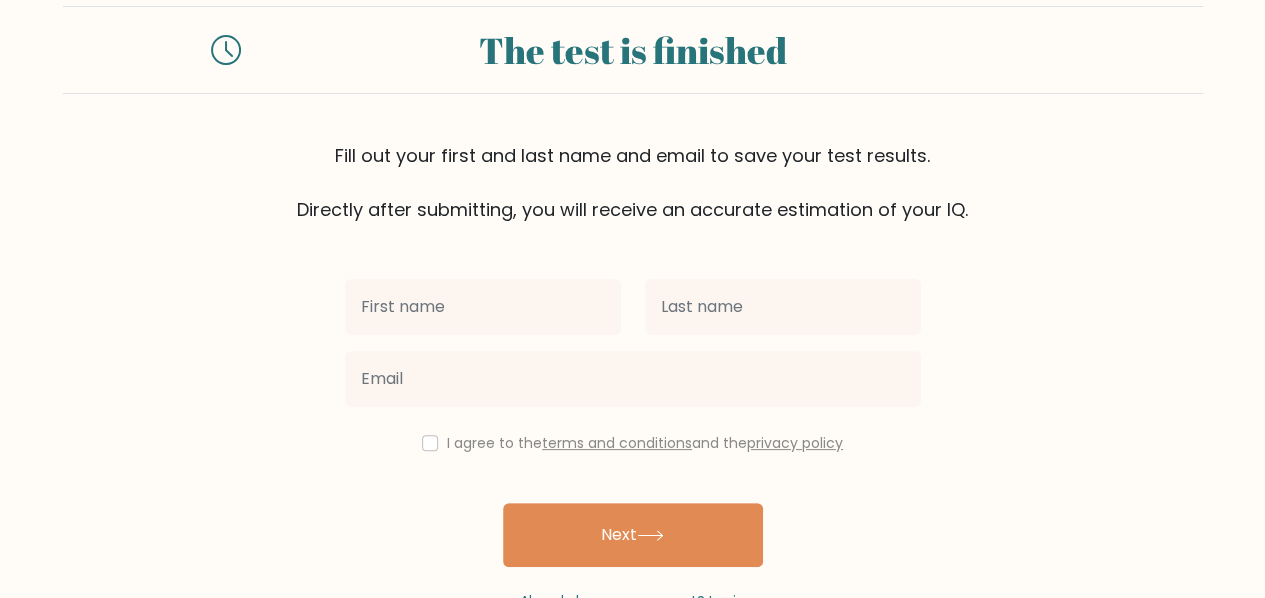 scroll, scrollTop: 32, scrollLeft: 0, axis: vertical 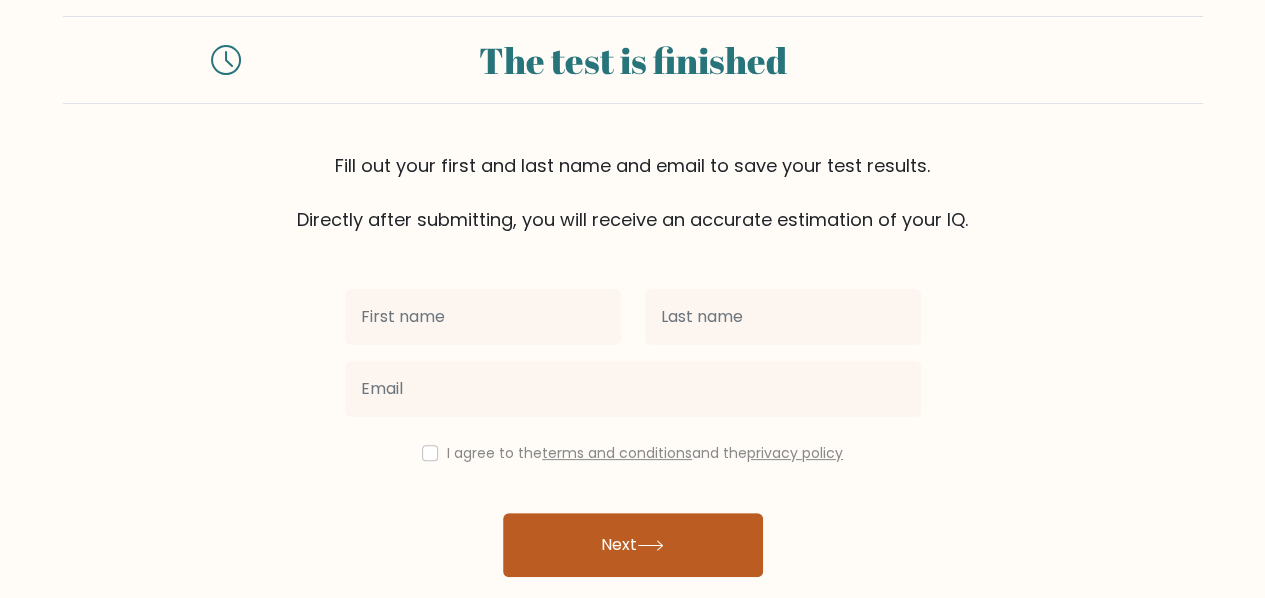 click on "Next" at bounding box center (633, 545) 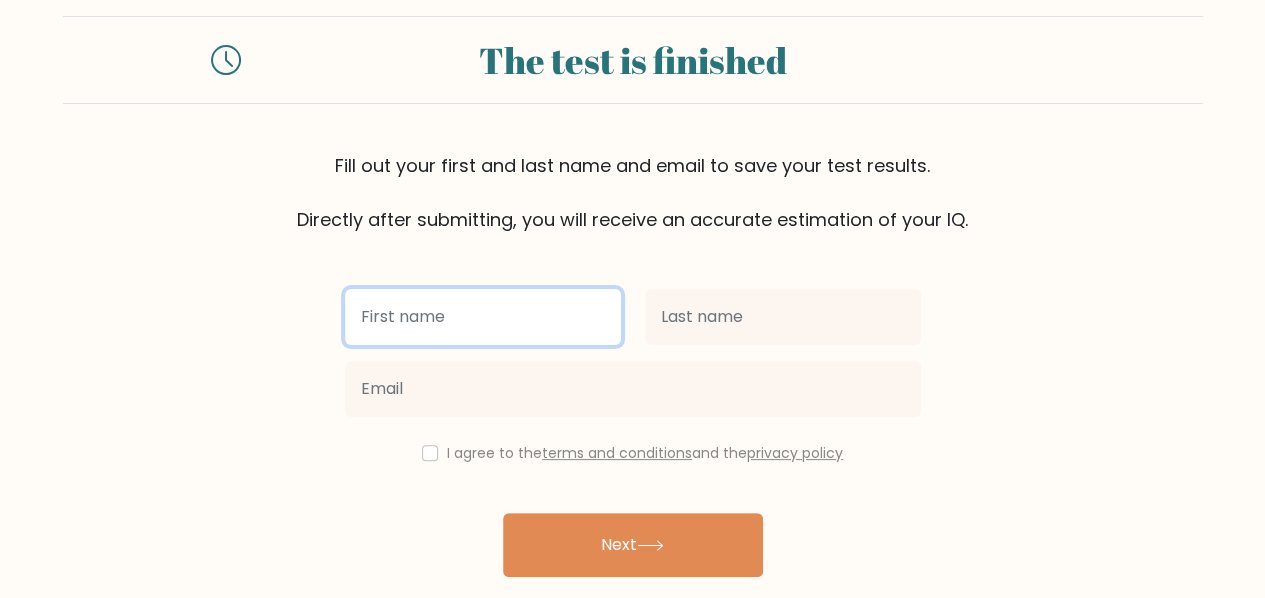 click at bounding box center [483, 317] 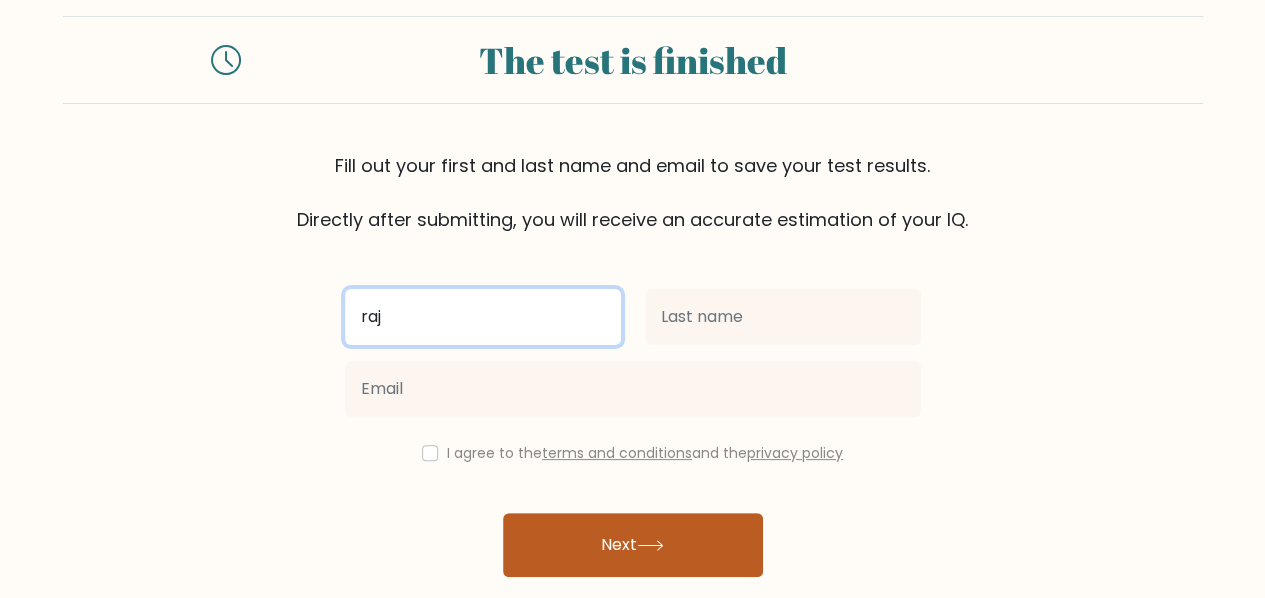 type on "raj" 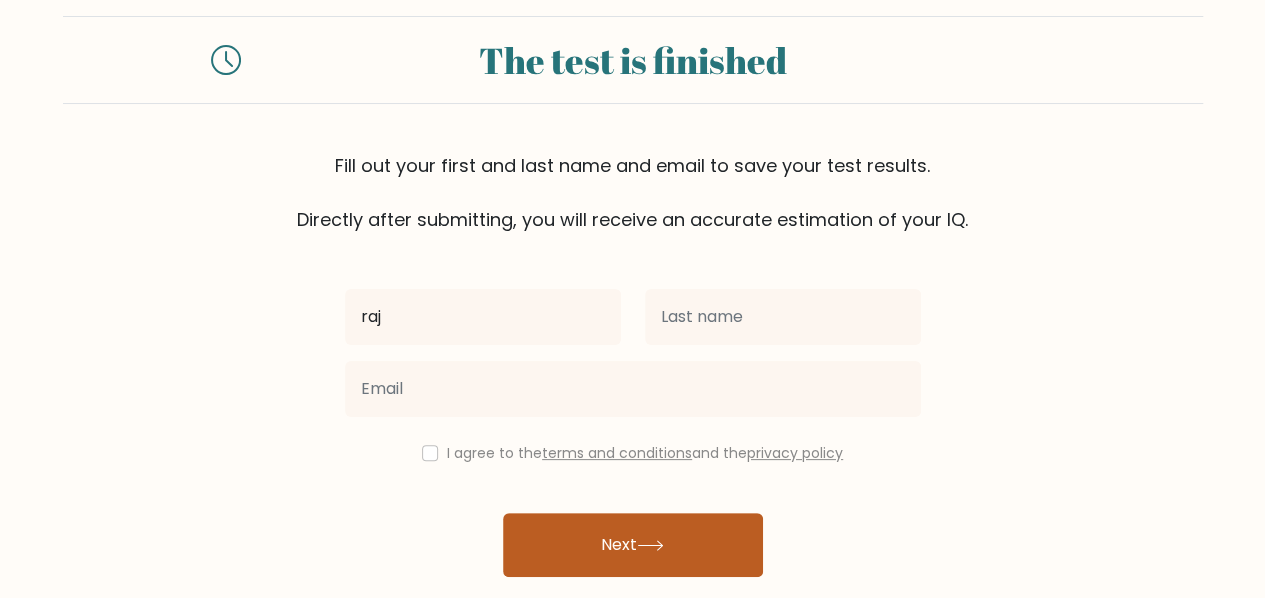 click on "Next" at bounding box center [633, 545] 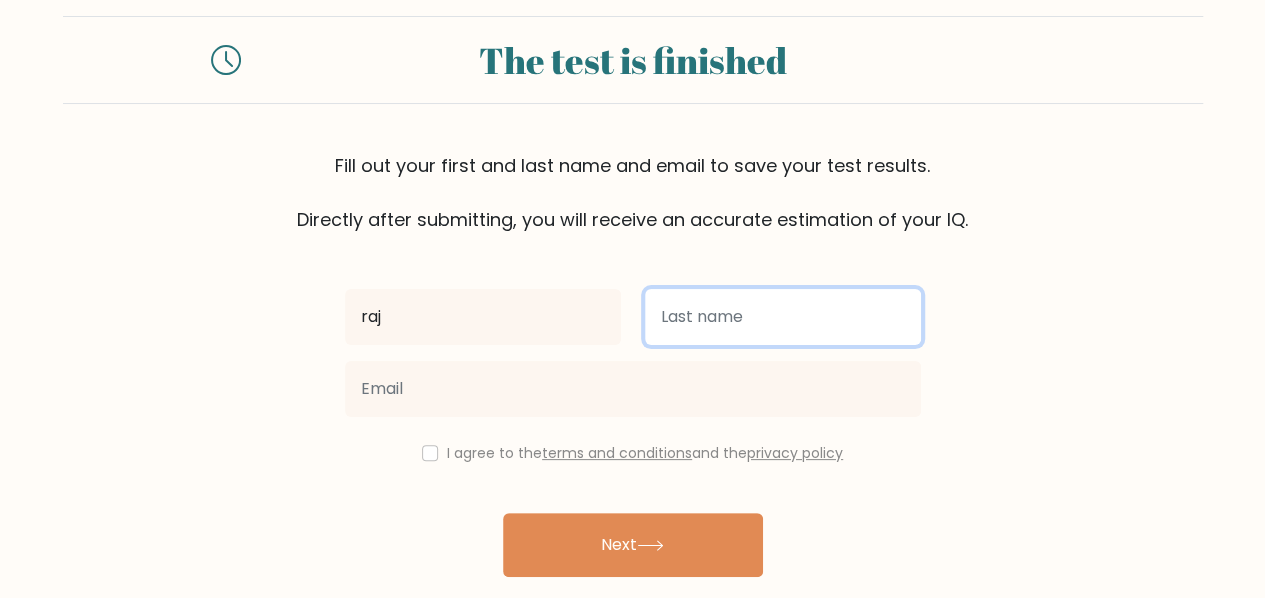 click at bounding box center [783, 317] 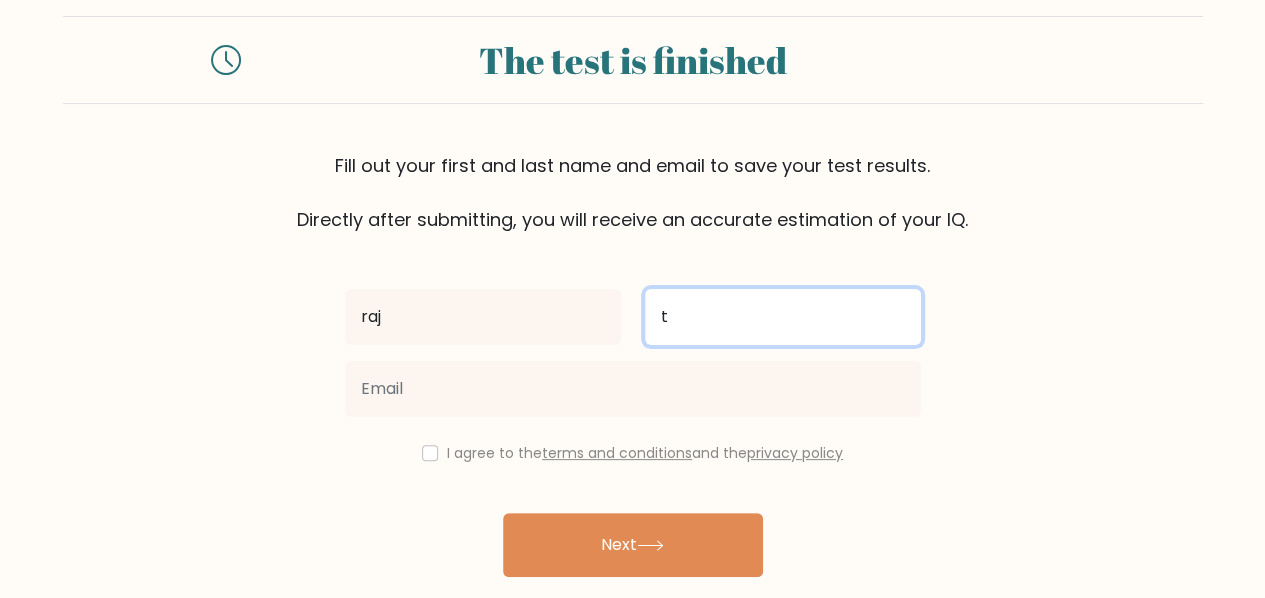 type on "t" 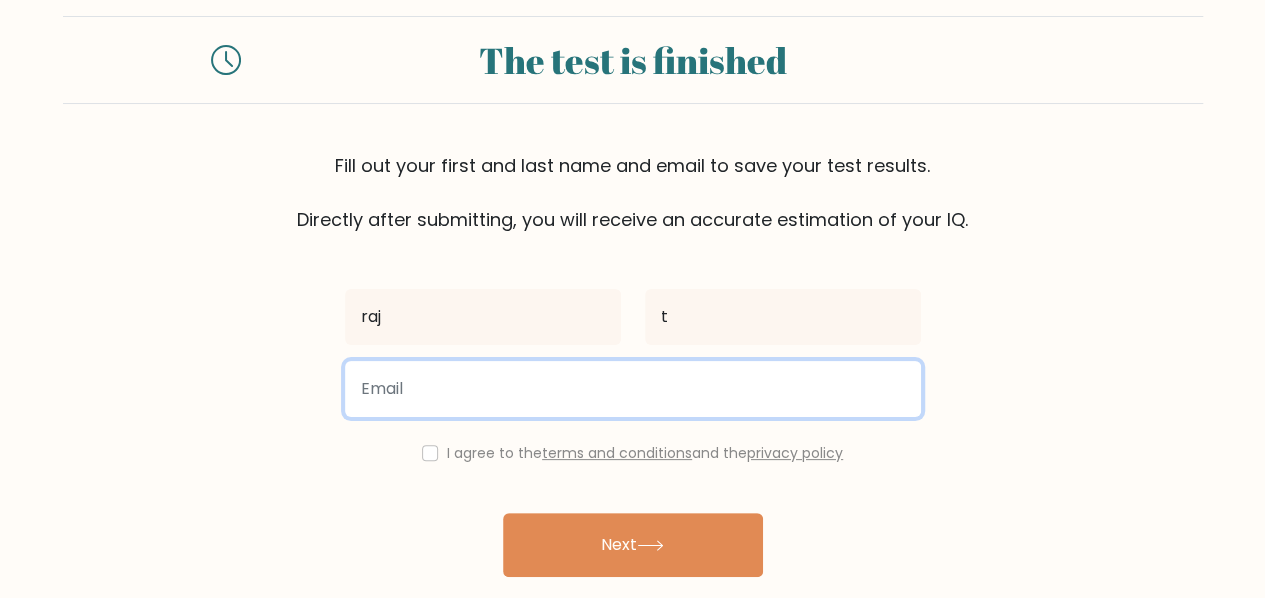 click at bounding box center [633, 389] 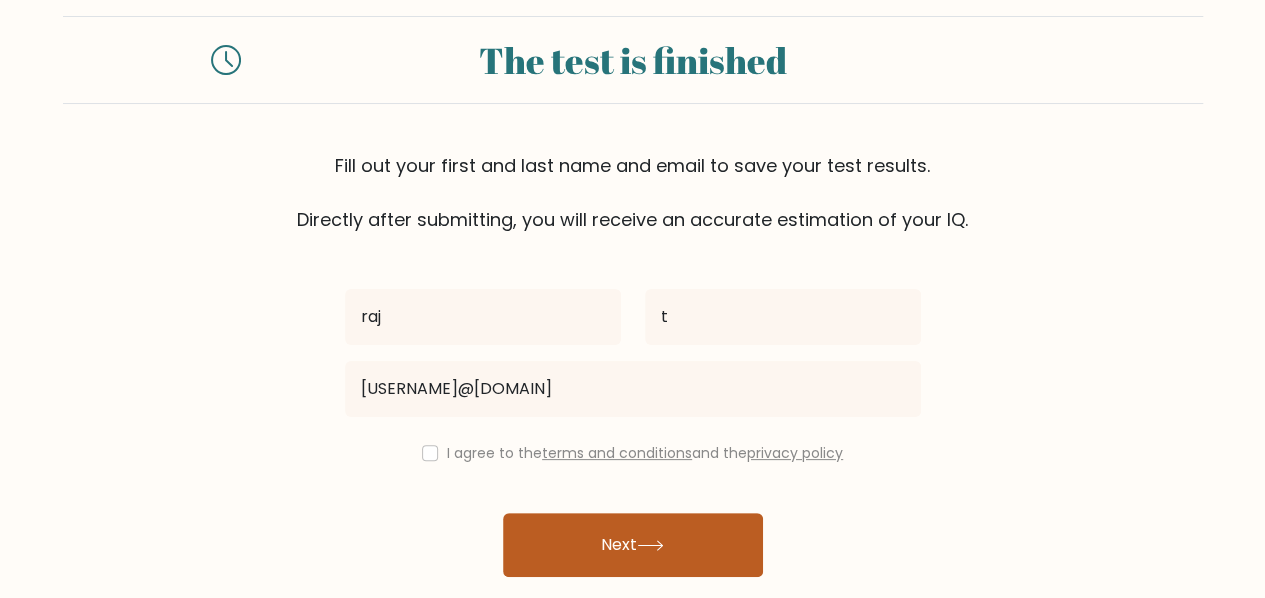 click on "Next" at bounding box center (633, 545) 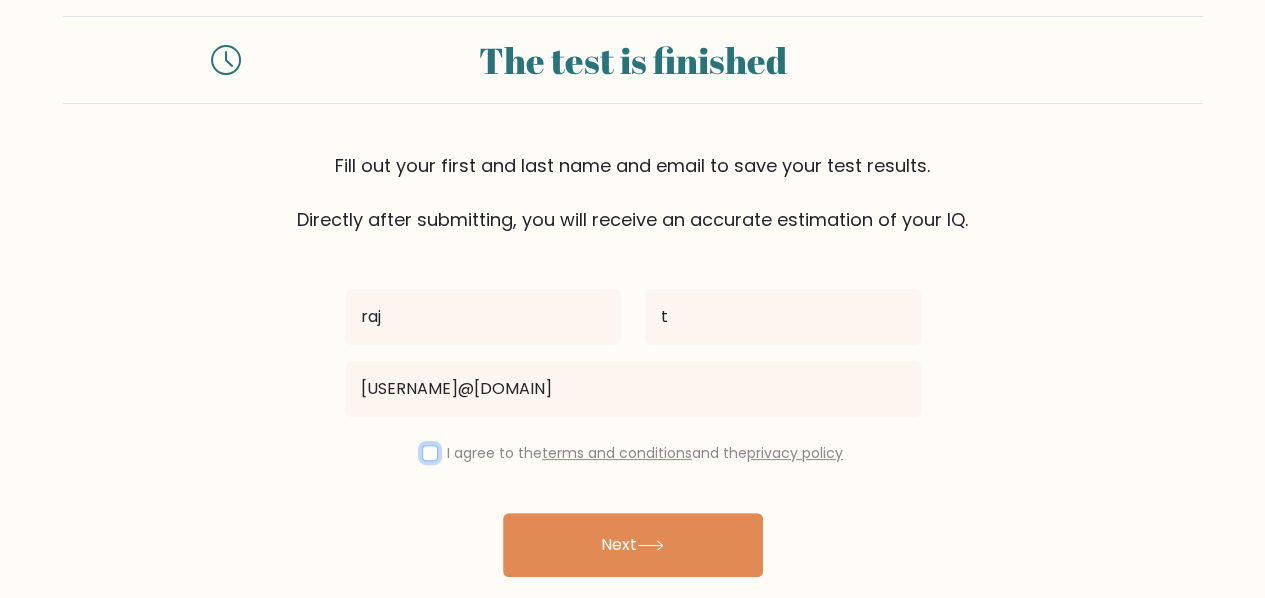 click at bounding box center (430, 453) 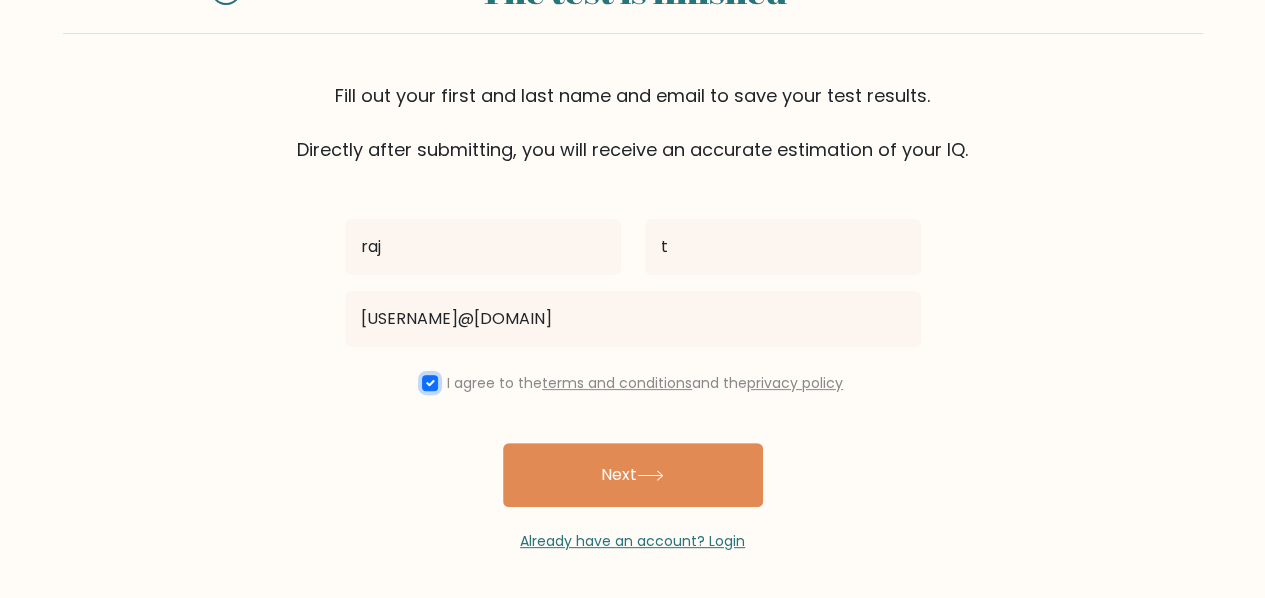 scroll, scrollTop: 102, scrollLeft: 0, axis: vertical 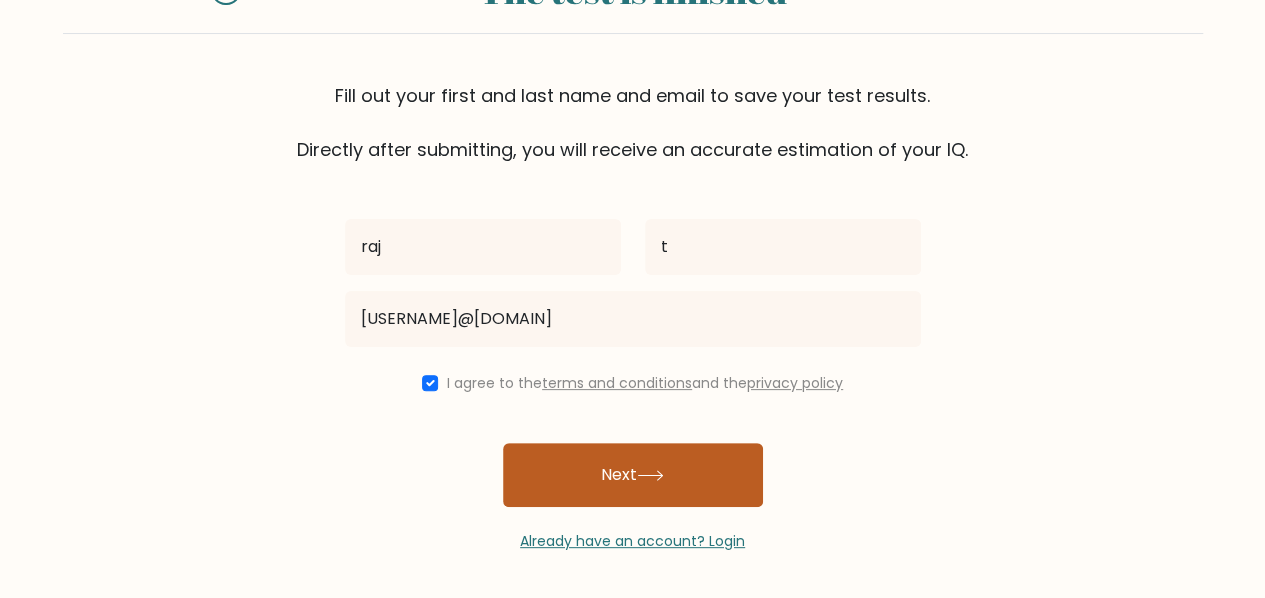 click on "Next" at bounding box center [633, 475] 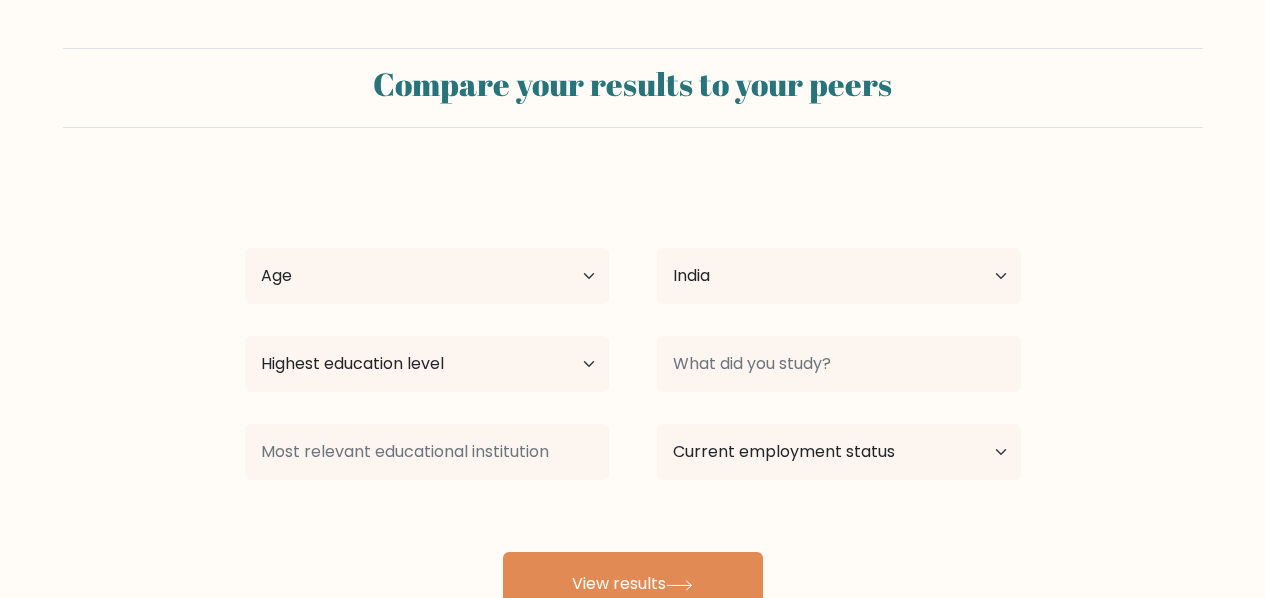 select on "IN" 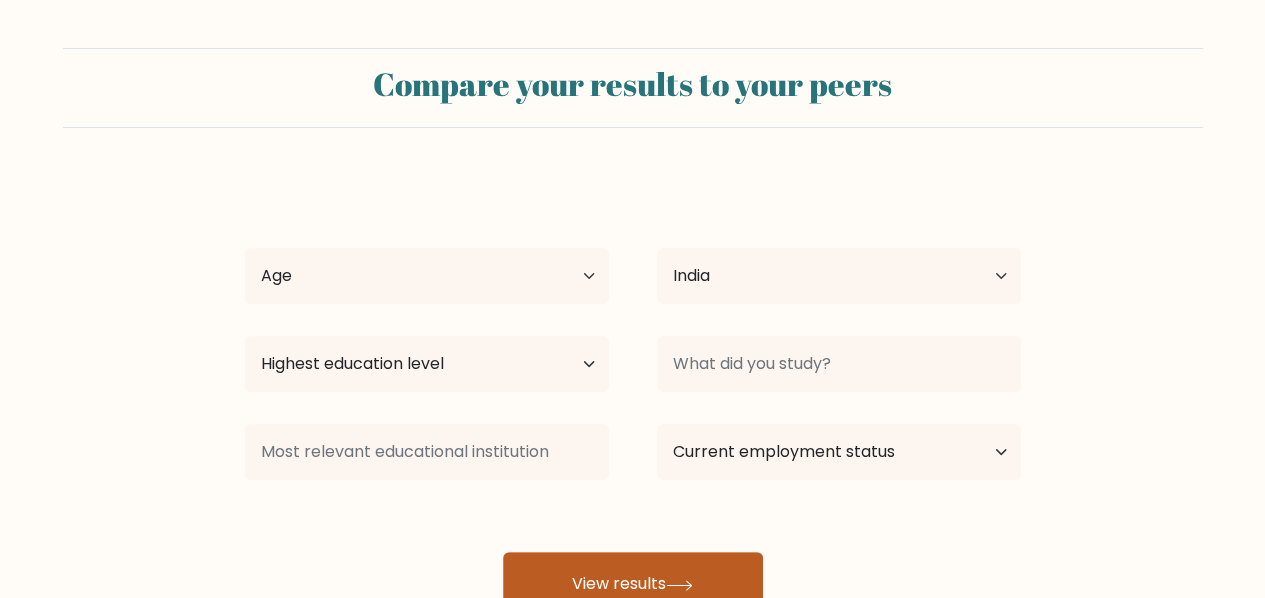 click on "View results" at bounding box center (633, 584) 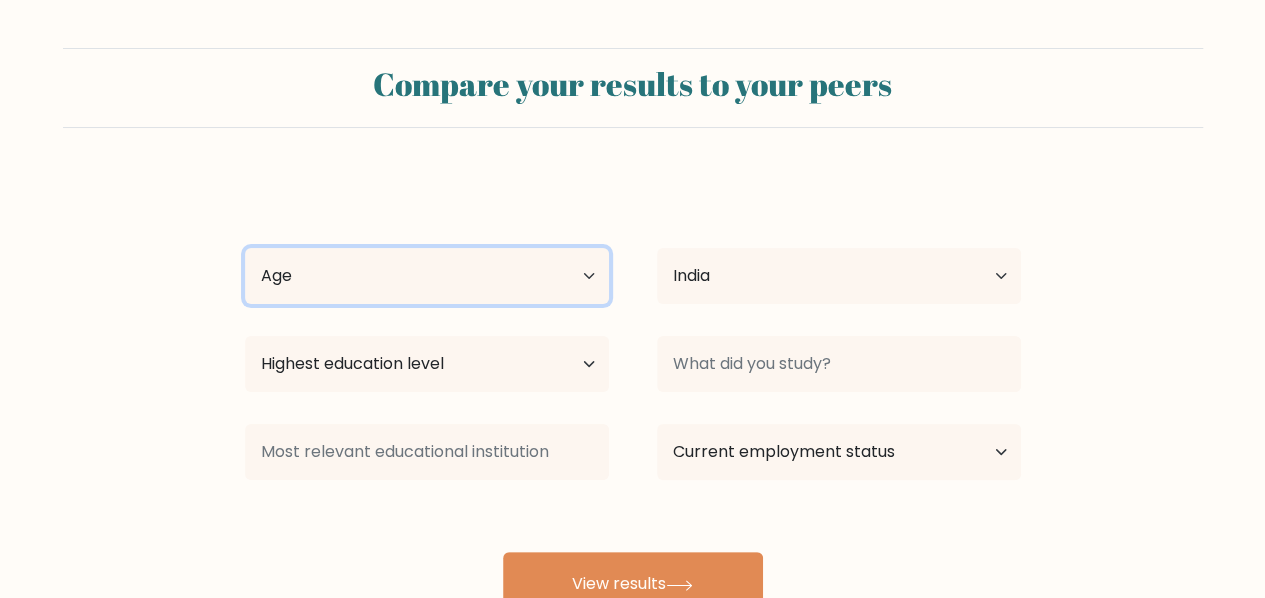 click on "Age
Under 18 years old
18-24 years old
25-34 years old
35-44 years old
45-54 years old
55-64 years old
65 years old and above" at bounding box center (427, 276) 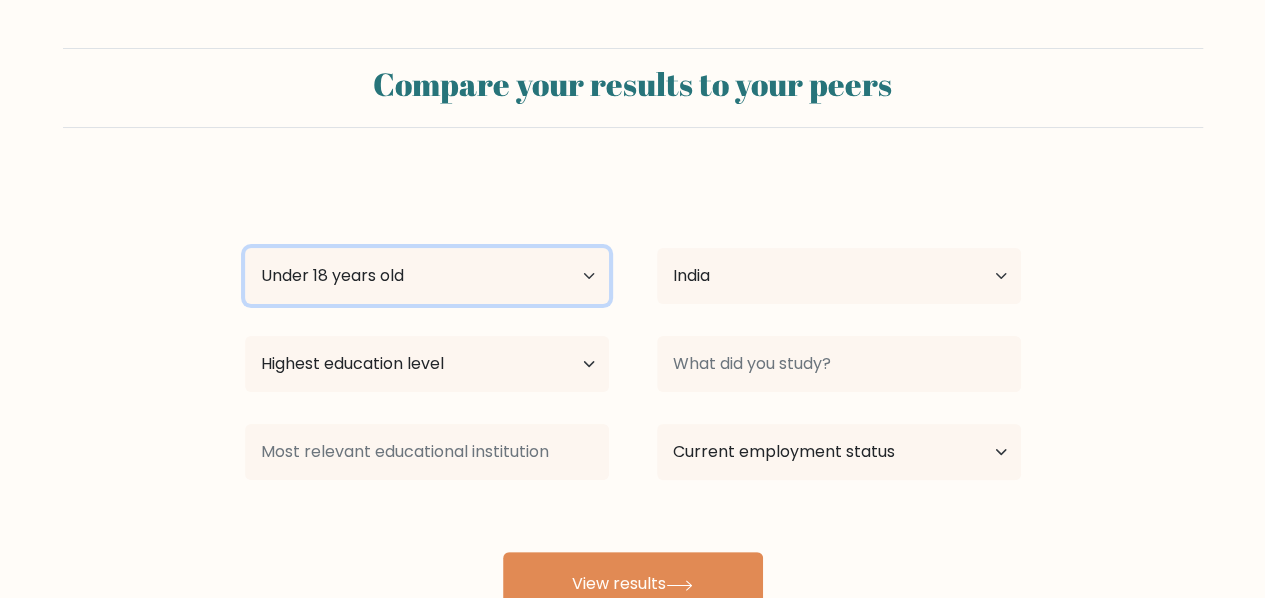 click on "Age
Under 18 years old
18-24 years old
25-34 years old
35-44 years old
45-54 years old
55-64 years old
65 years old and above" at bounding box center (427, 276) 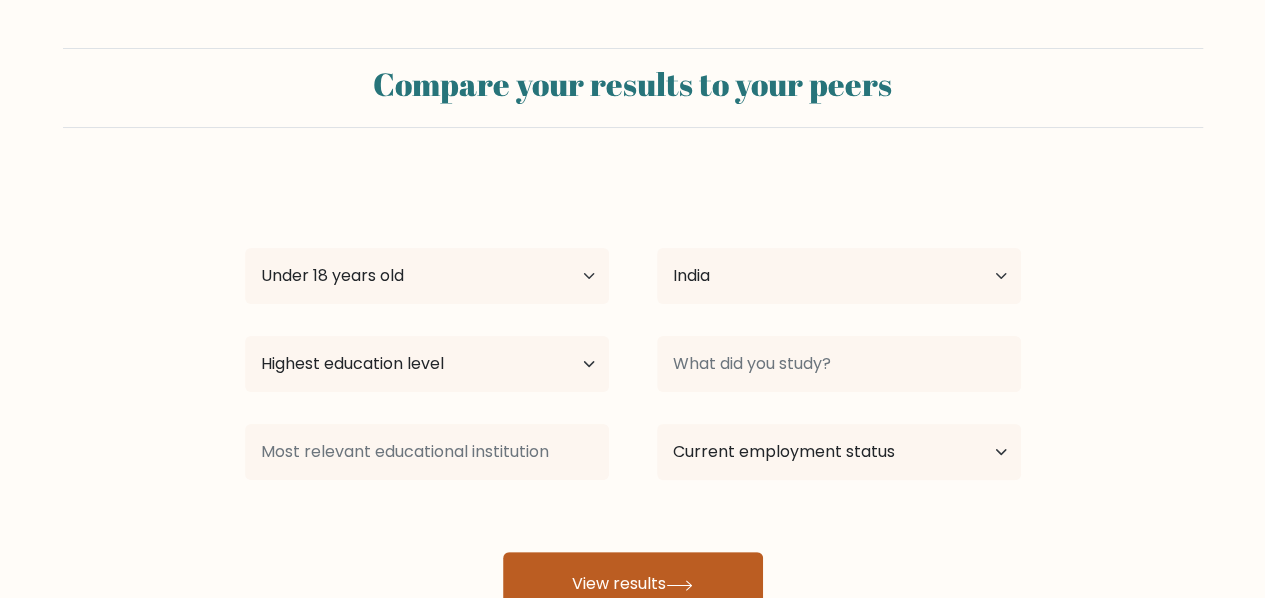 click on "View results" at bounding box center (633, 584) 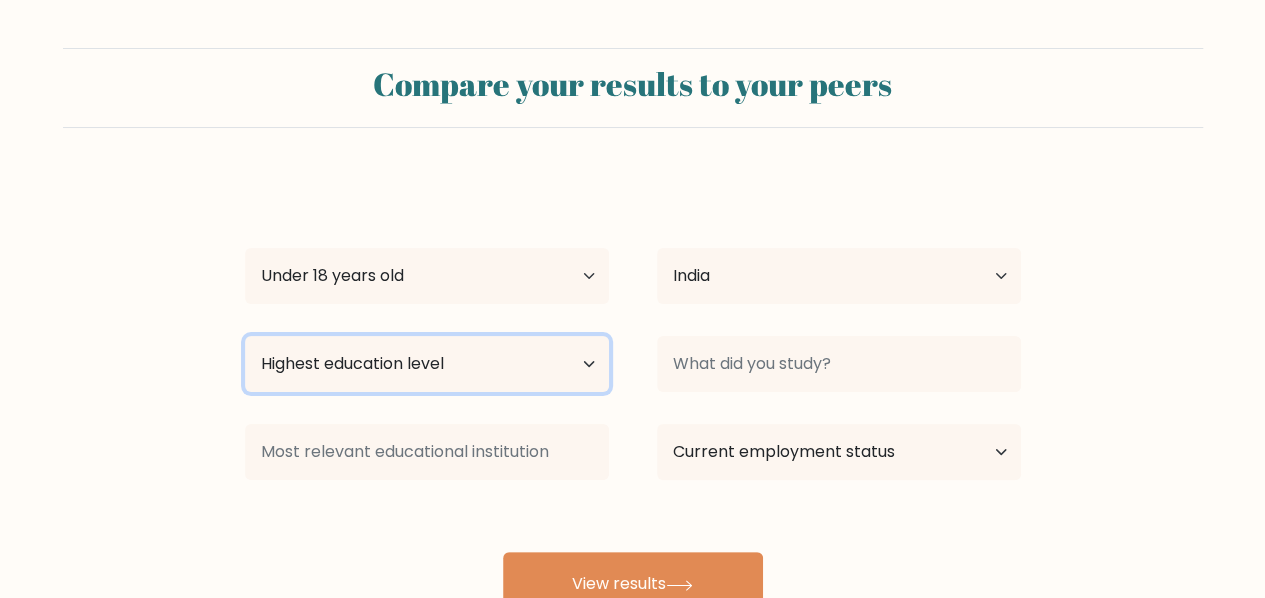 click on "Highest education level
No schooling
Primary
Lower Secondary
Upper Secondary
Occupation Specific
Bachelor's degree
Master's degree
Doctoral degree" at bounding box center [427, 364] 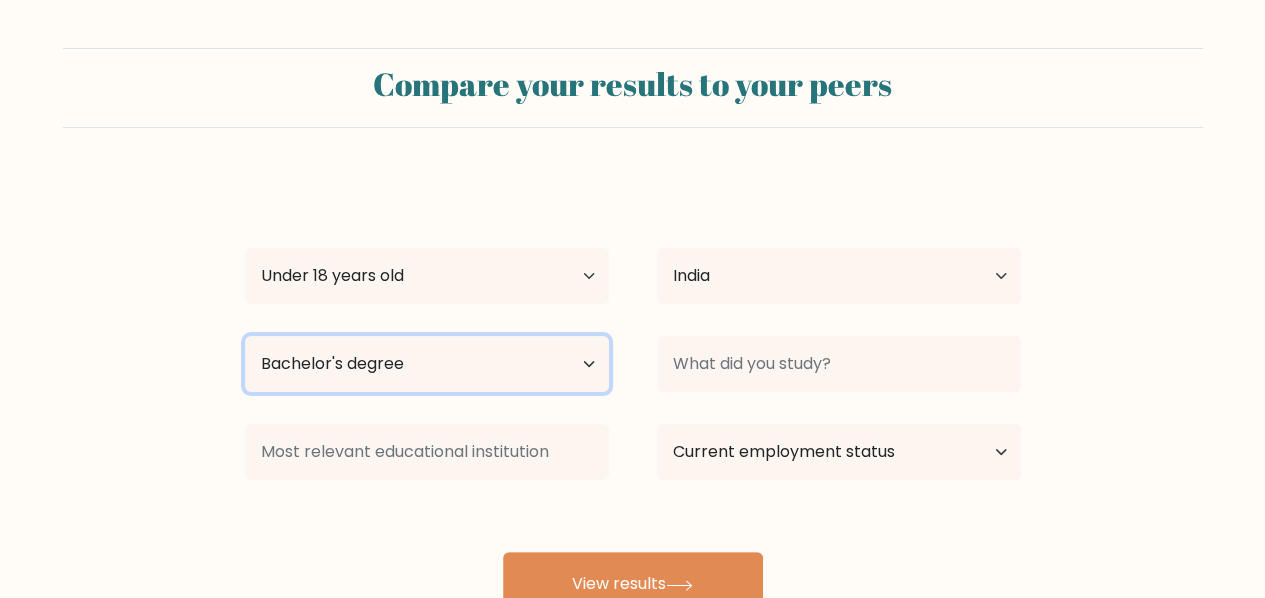 click on "Highest education level
No schooling
Primary
Lower Secondary
Upper Secondary
Occupation Specific
Bachelor's degree
Master's degree
Doctoral degree" at bounding box center [427, 364] 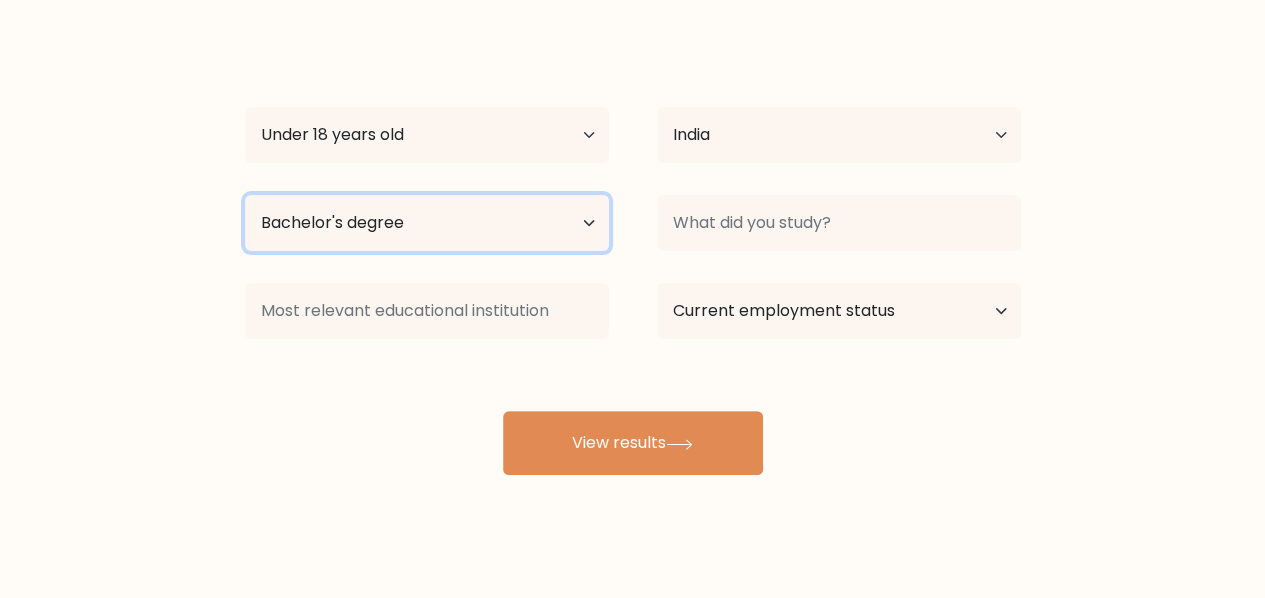 scroll, scrollTop: 142, scrollLeft: 0, axis: vertical 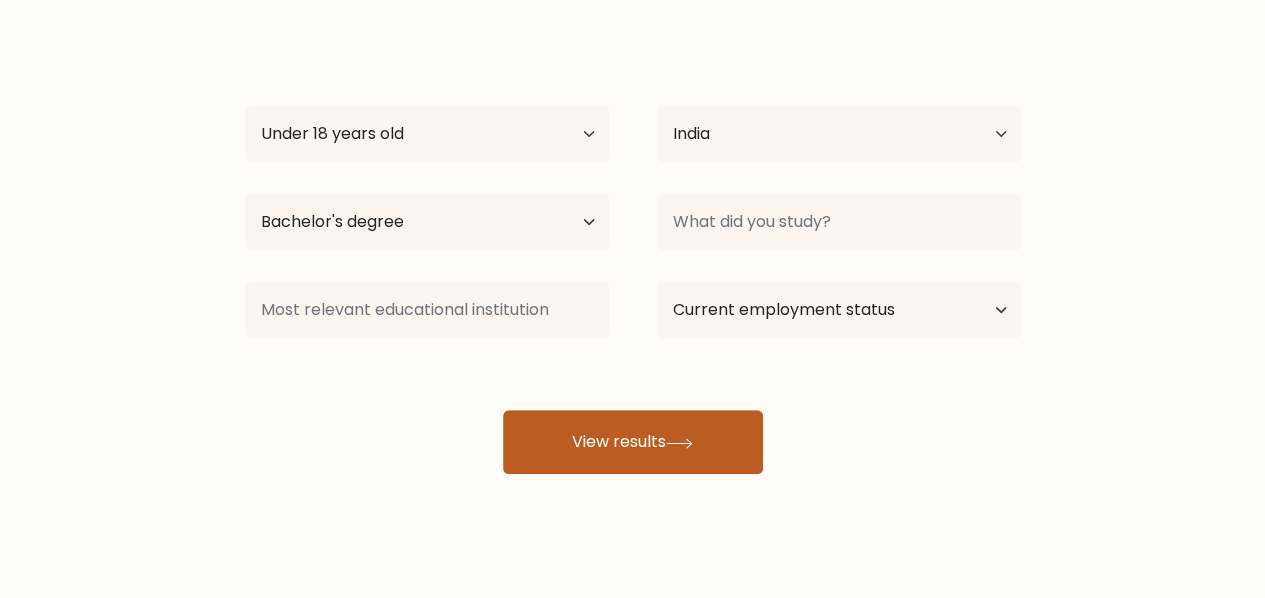 click on "View results" at bounding box center [633, 442] 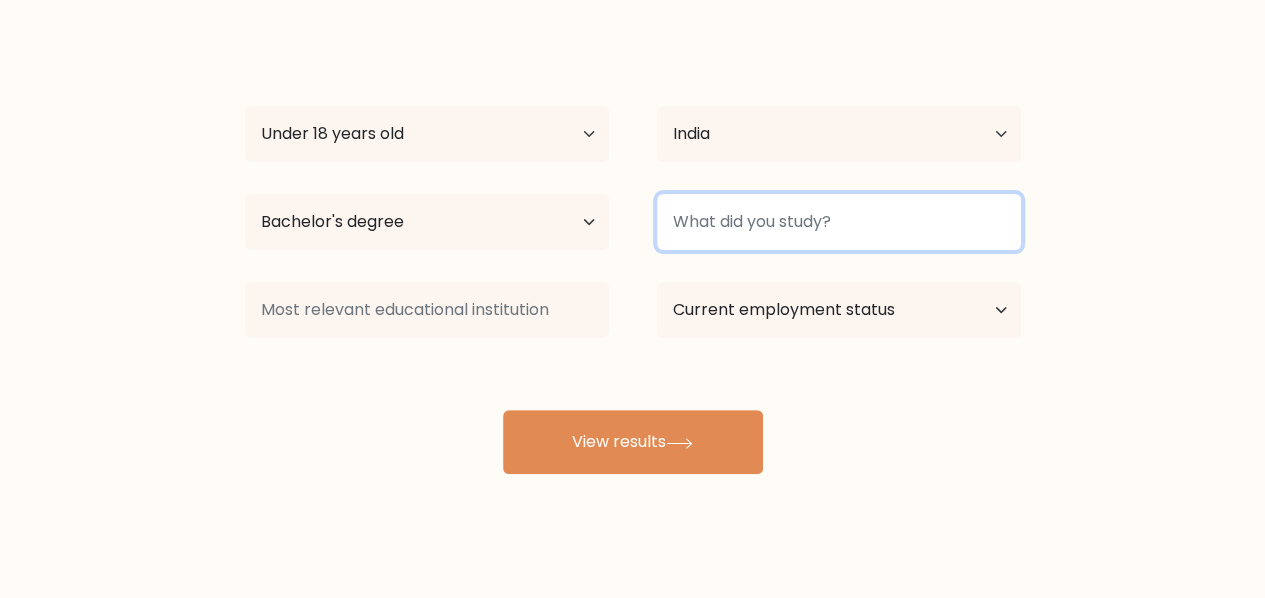 click at bounding box center (839, 222) 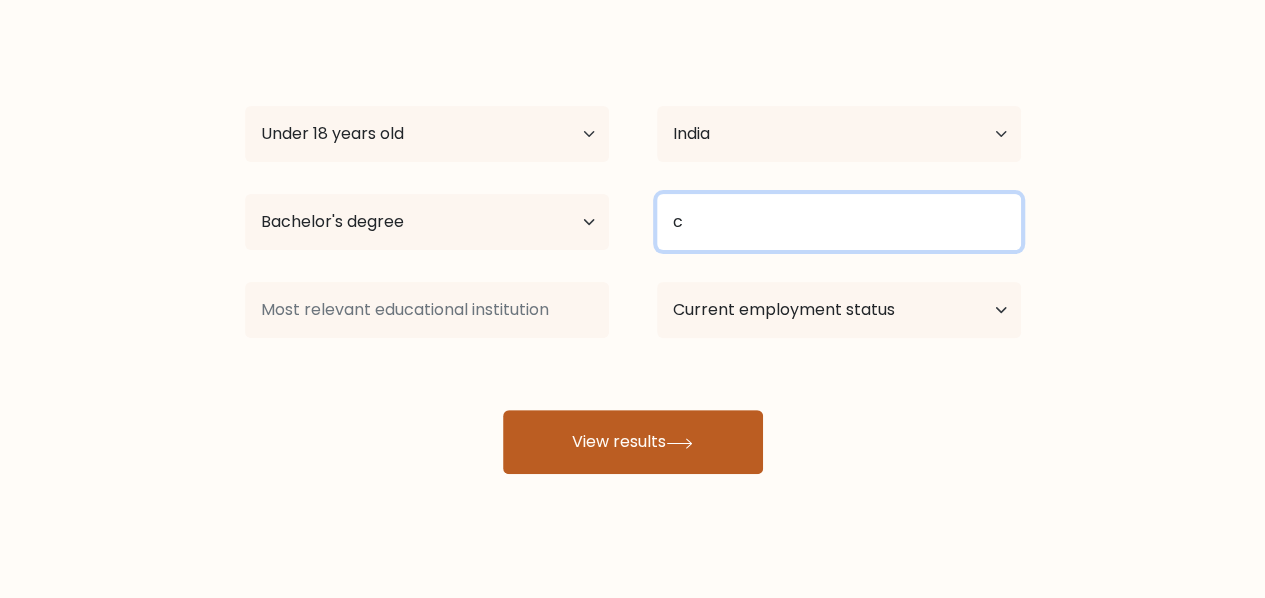type on "c" 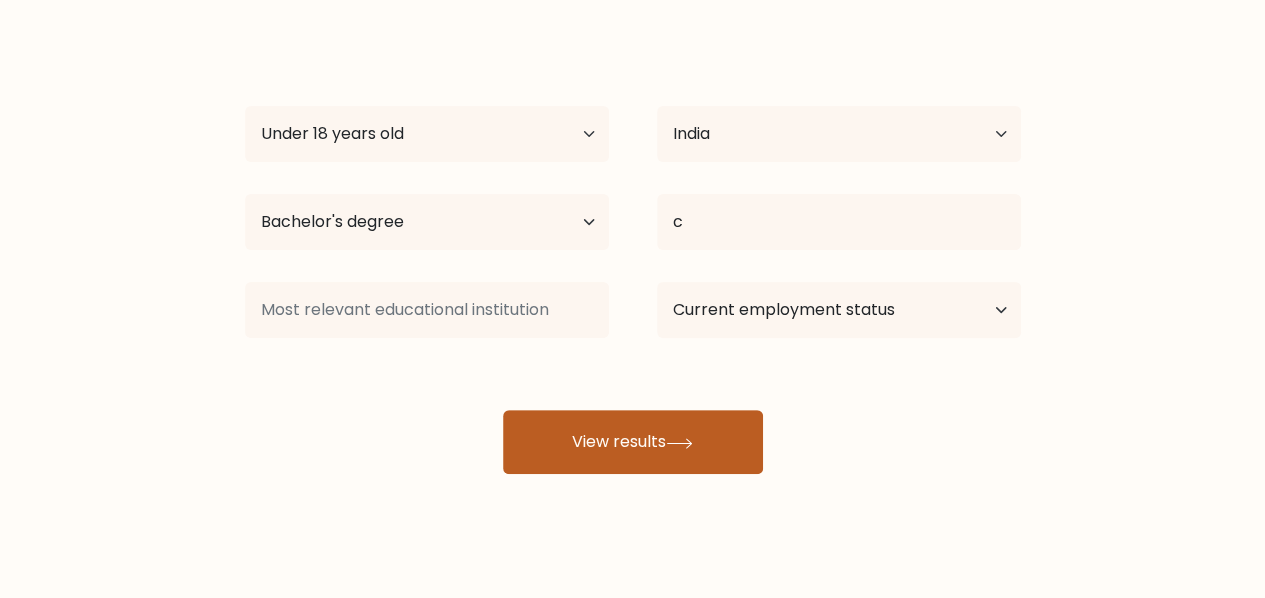 click on "View results" at bounding box center [633, 442] 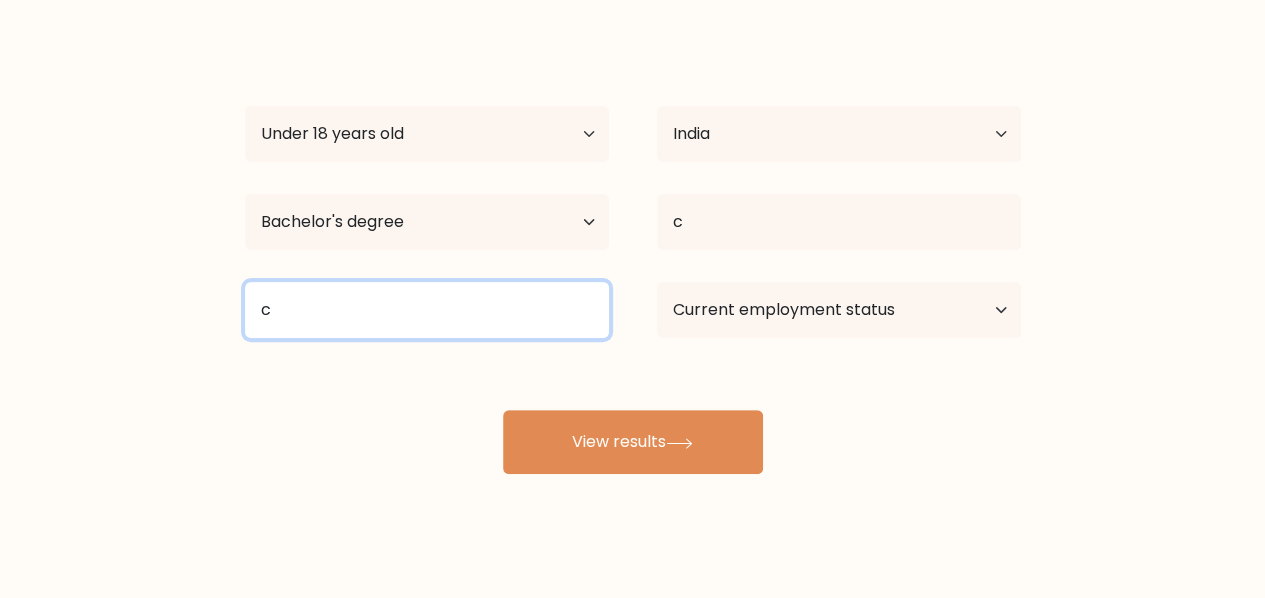type on "c" 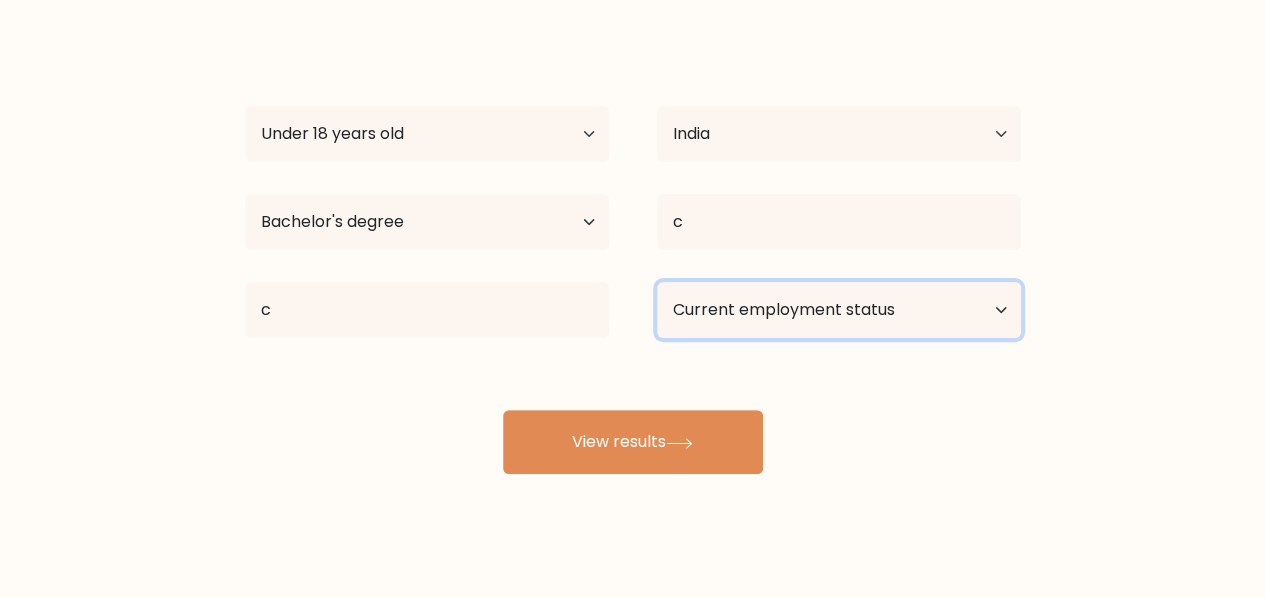 click on "Current employment status
Employed
Student
Retired
Other / prefer not to answer" at bounding box center [839, 310] 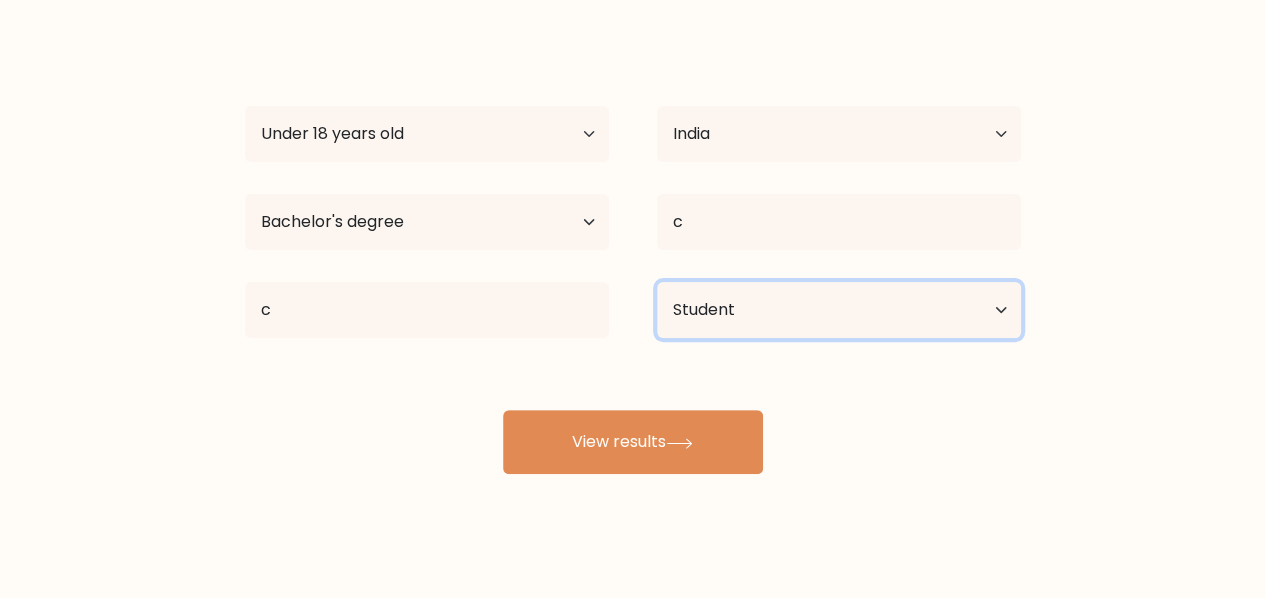 click on "Current employment status
Employed
Student
Retired
Other / prefer not to answer" at bounding box center (839, 310) 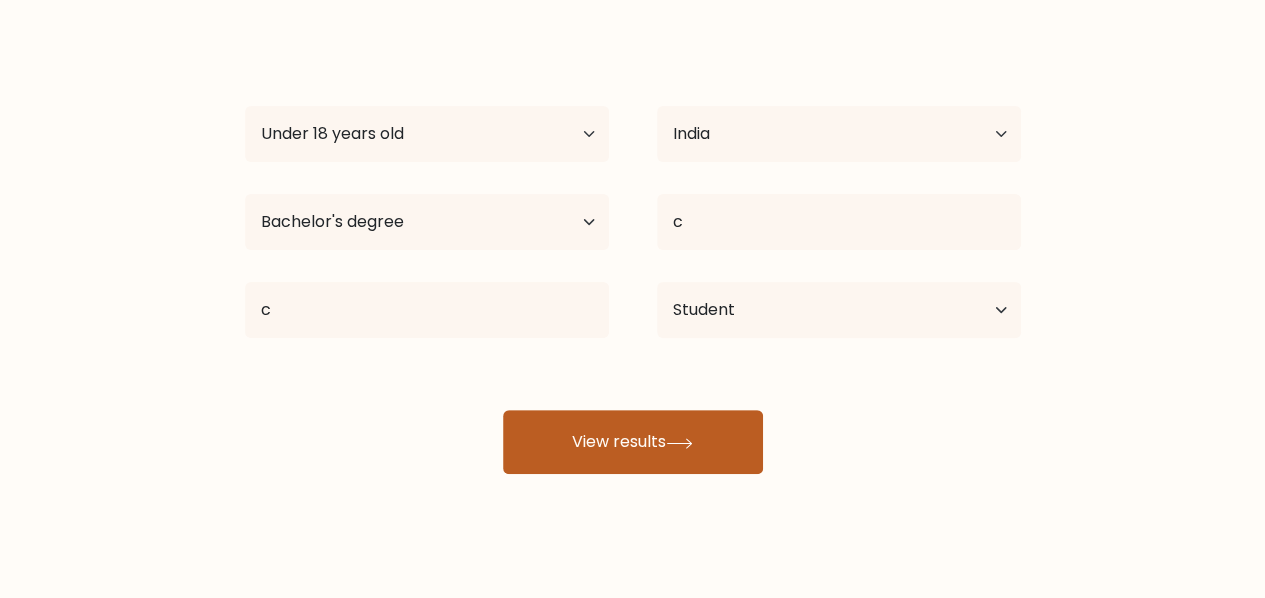click on "View results" at bounding box center (633, 442) 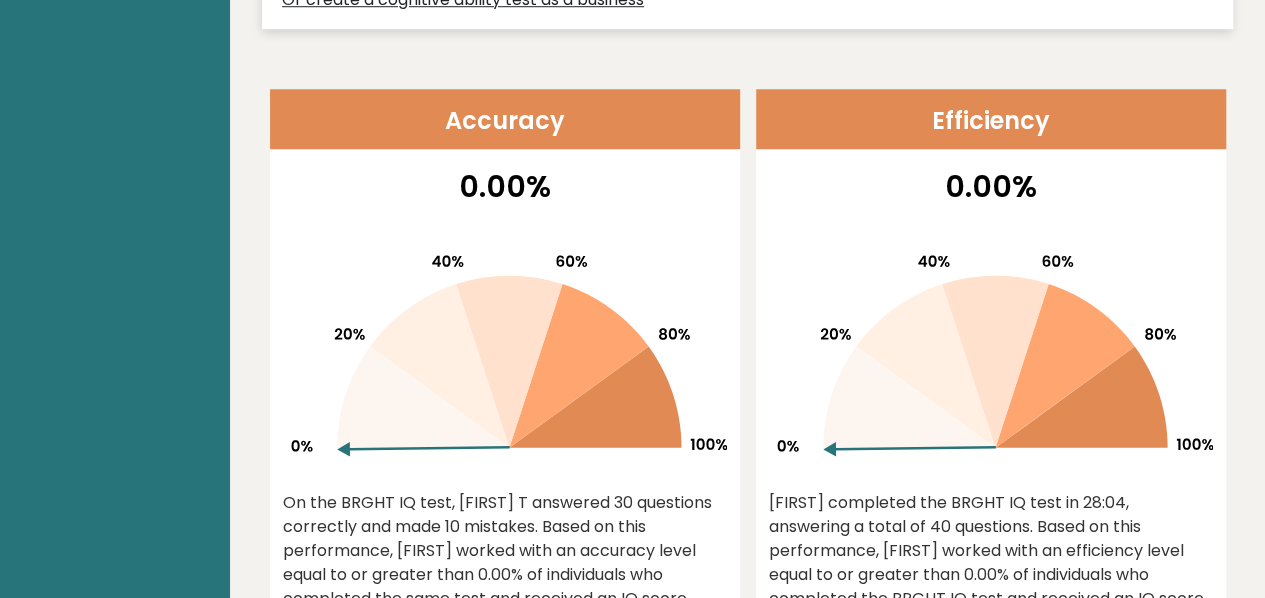 scroll, scrollTop: 677, scrollLeft: 0, axis: vertical 